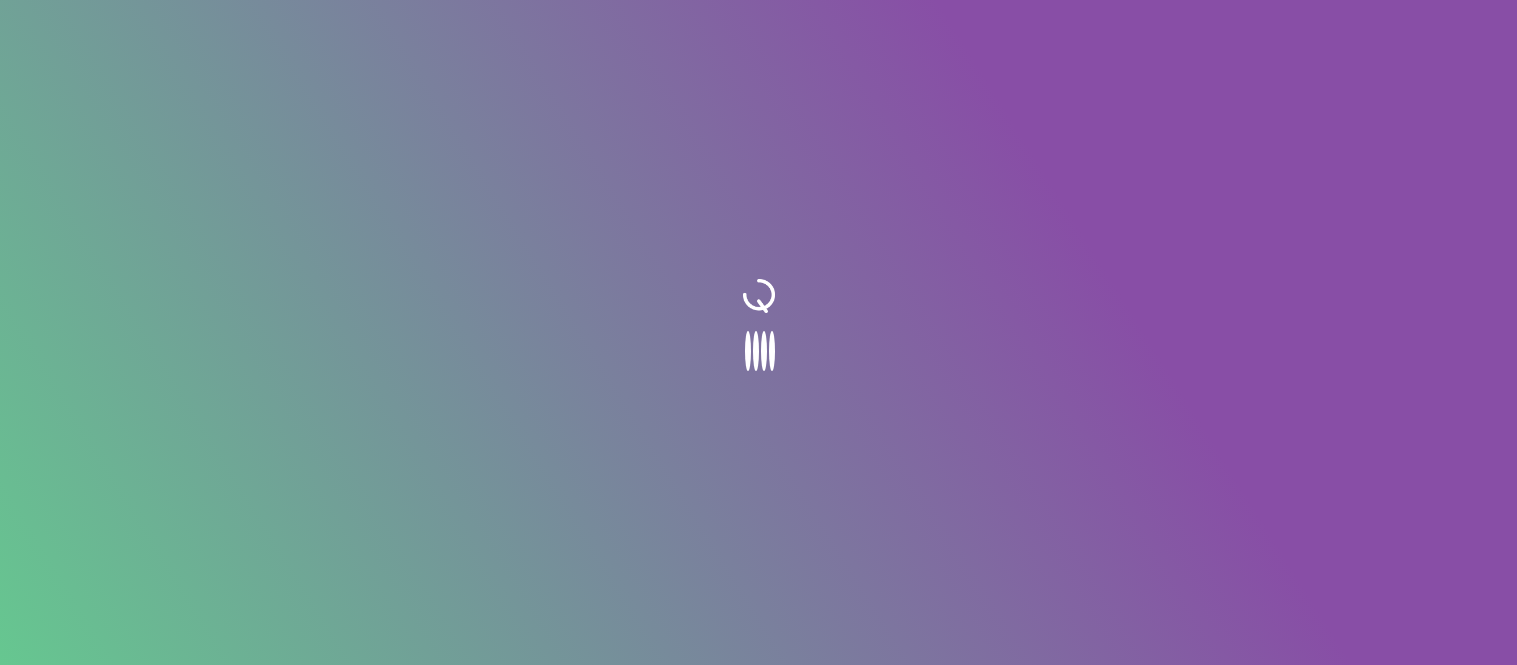 scroll, scrollTop: 0, scrollLeft: 0, axis: both 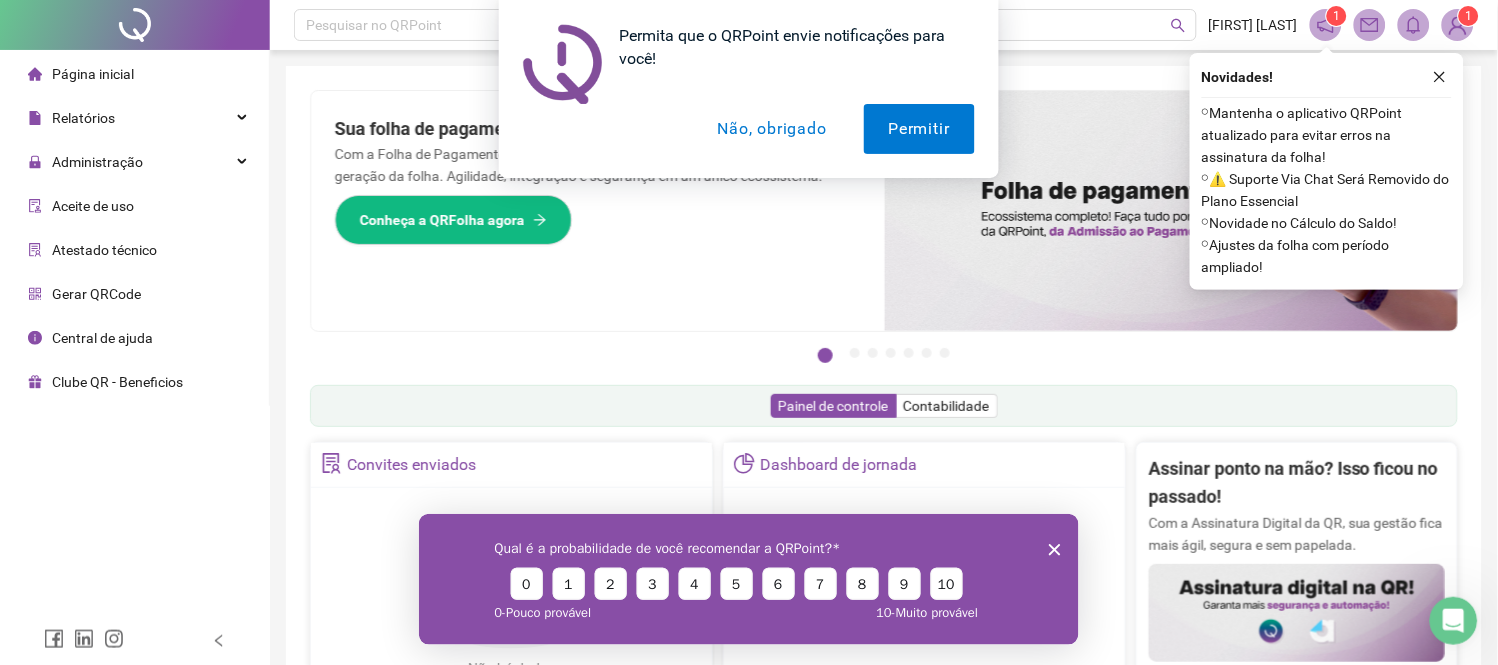 click on "Não, obrigado" at bounding box center [772, 129] 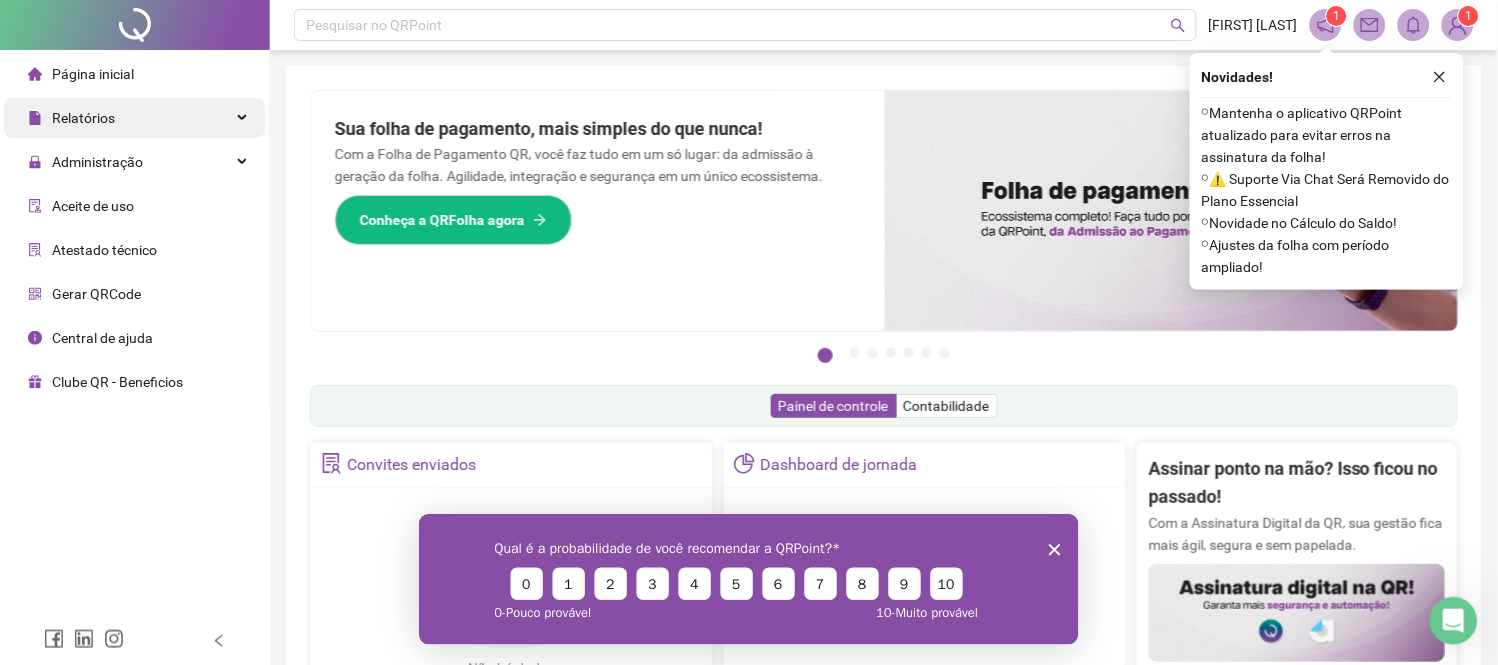 click on "Relatórios" at bounding box center [134, 118] 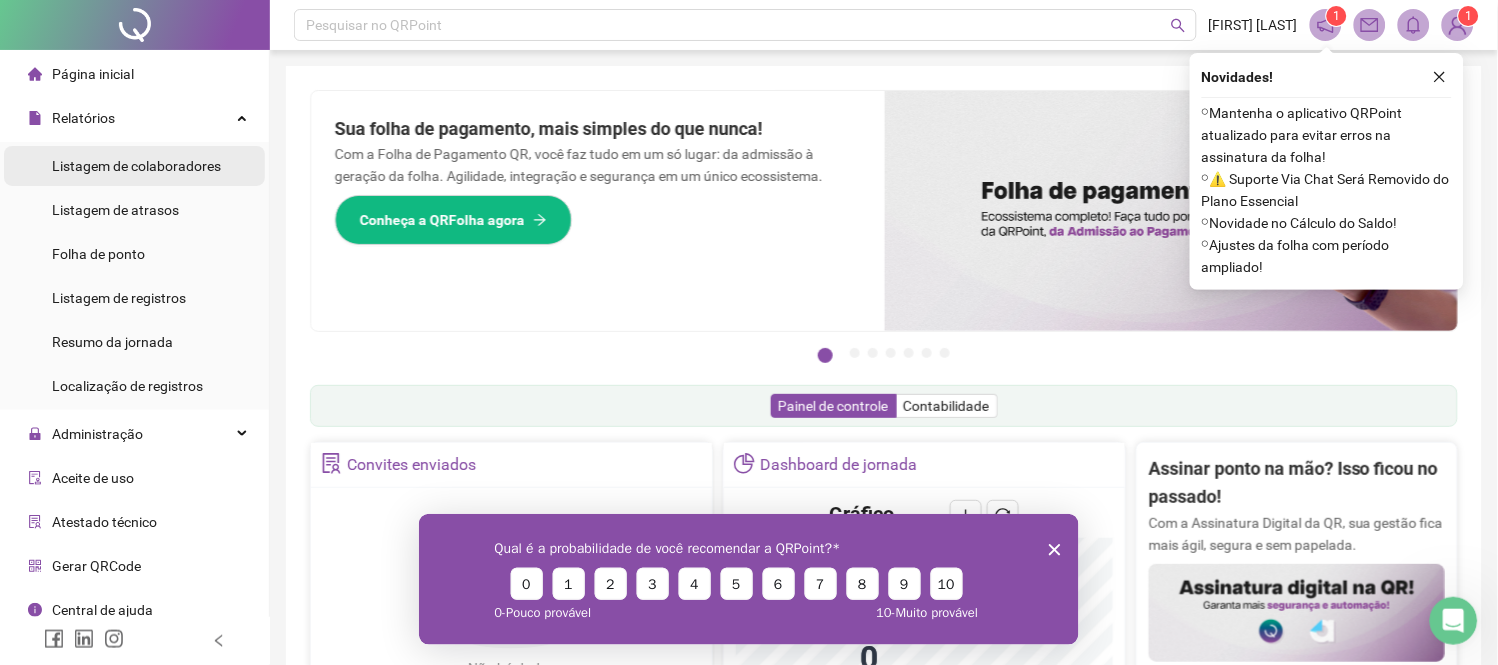 click on "Listagem de colaboradores" at bounding box center [136, 166] 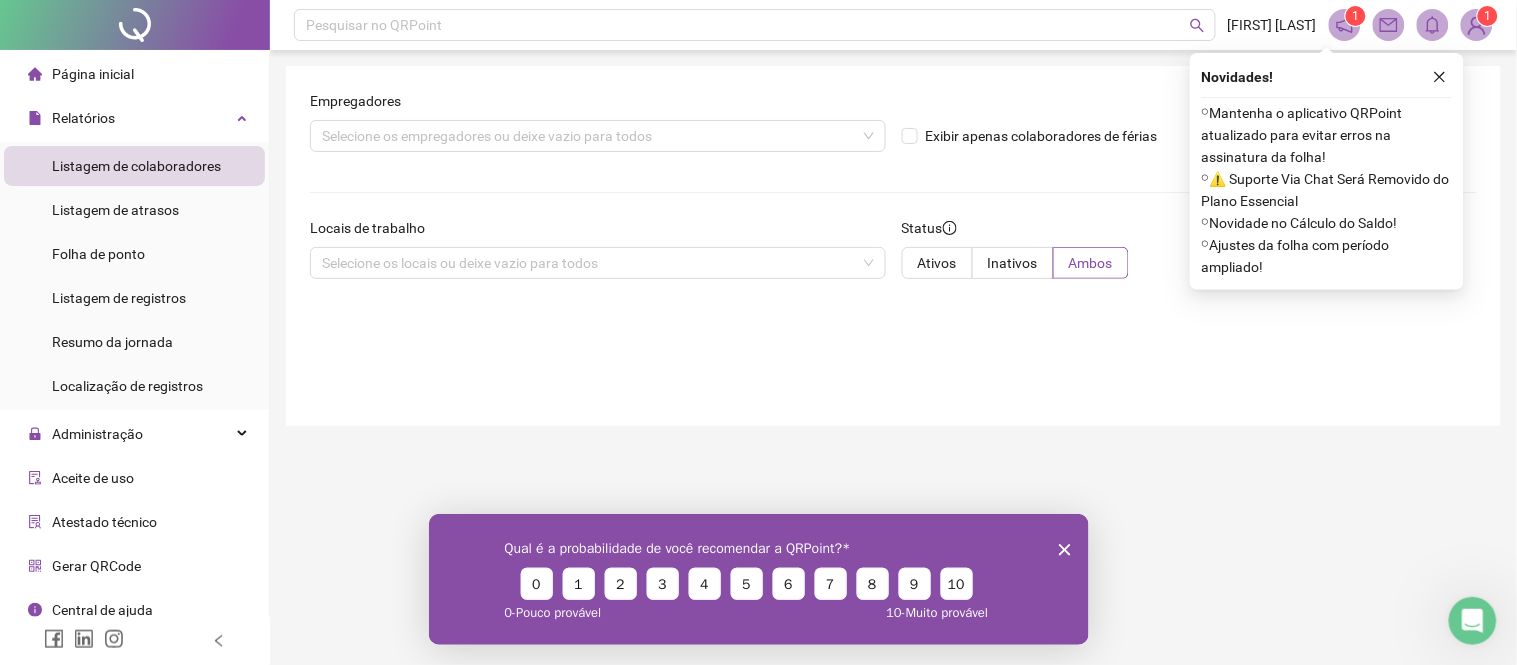 click on "Página inicial" at bounding box center [93, 74] 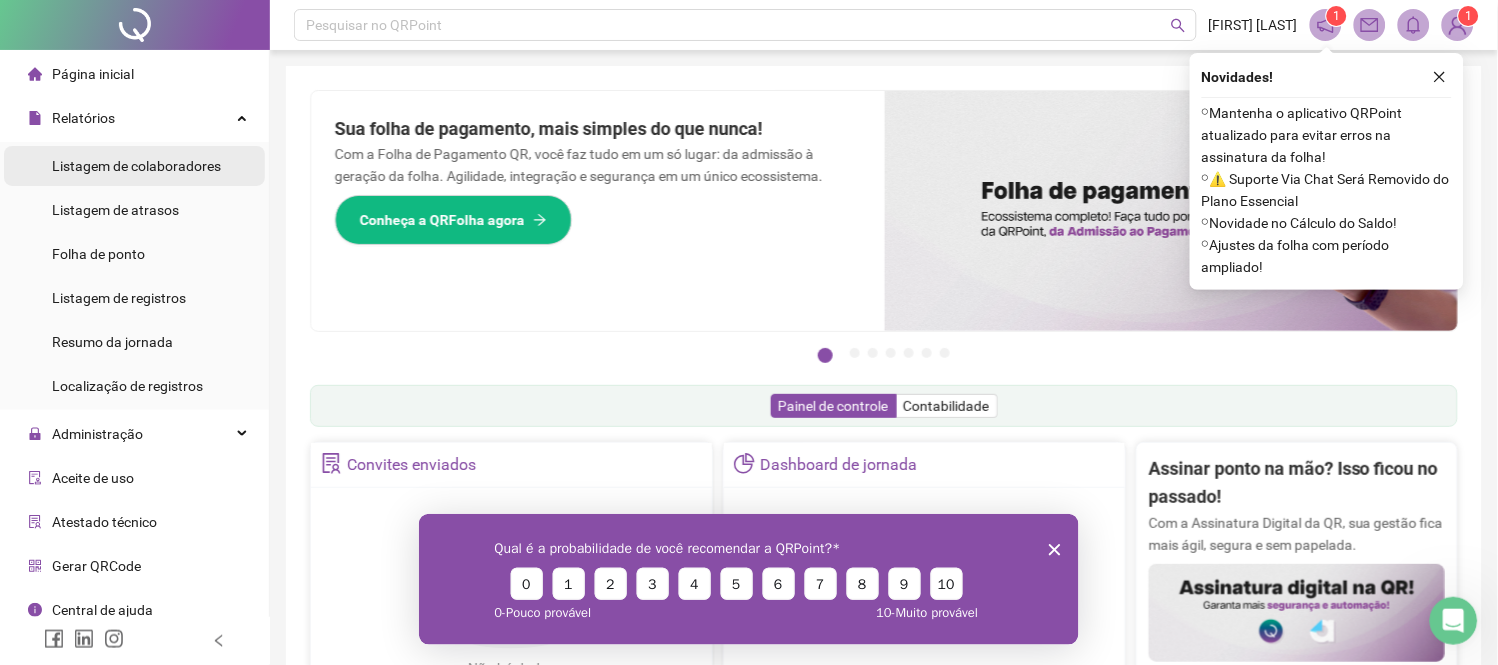 click on "Listagem de colaboradores" at bounding box center (136, 166) 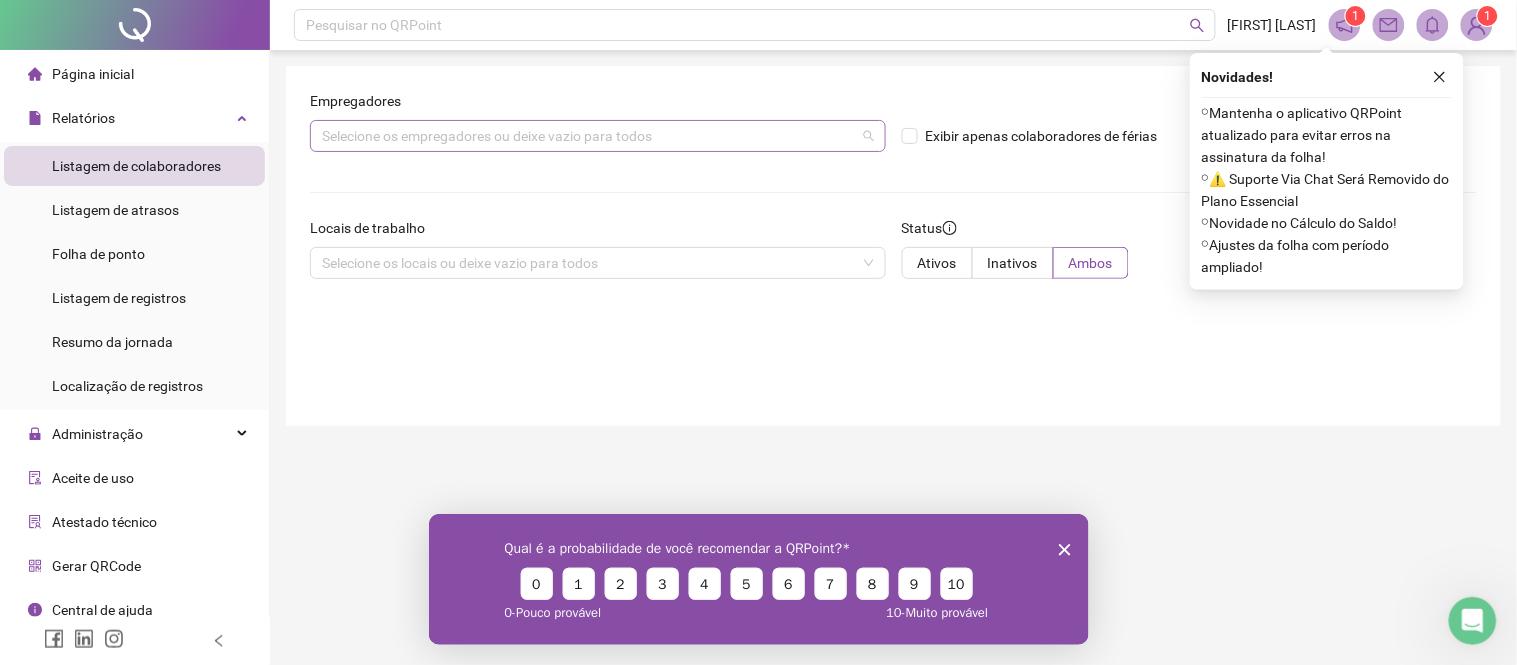 click on "Selecione os empregadores ou deixe vazio para todos" at bounding box center [598, 136] 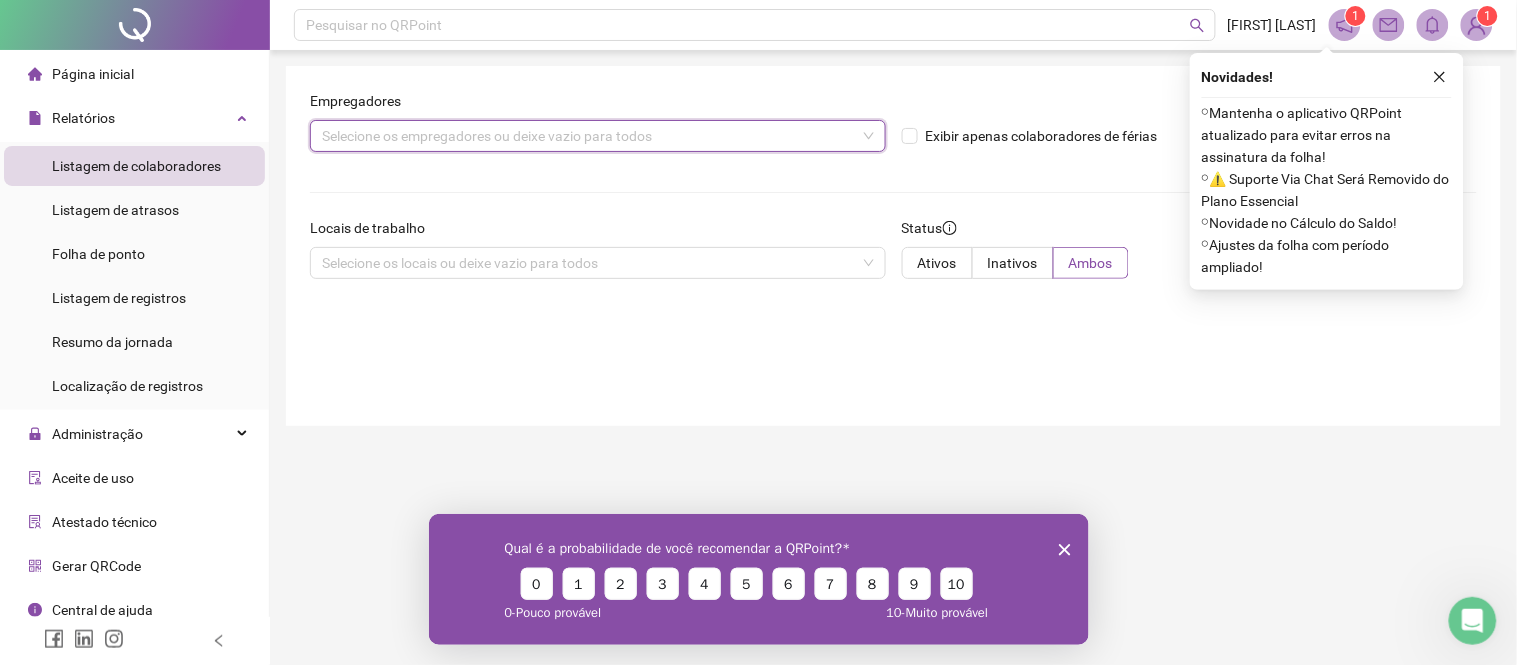 click on "Empregadores   Selecione os empregadores ou deixe vazio para todos   Exibir apenas colaboradores de férias   Gerar listagem Locais de trabalho   Selecione os locais ou deixe vazio para todos Status   Ativos Inativos Ambos Tipo de arquivo PDF CSV" at bounding box center (893, 246) 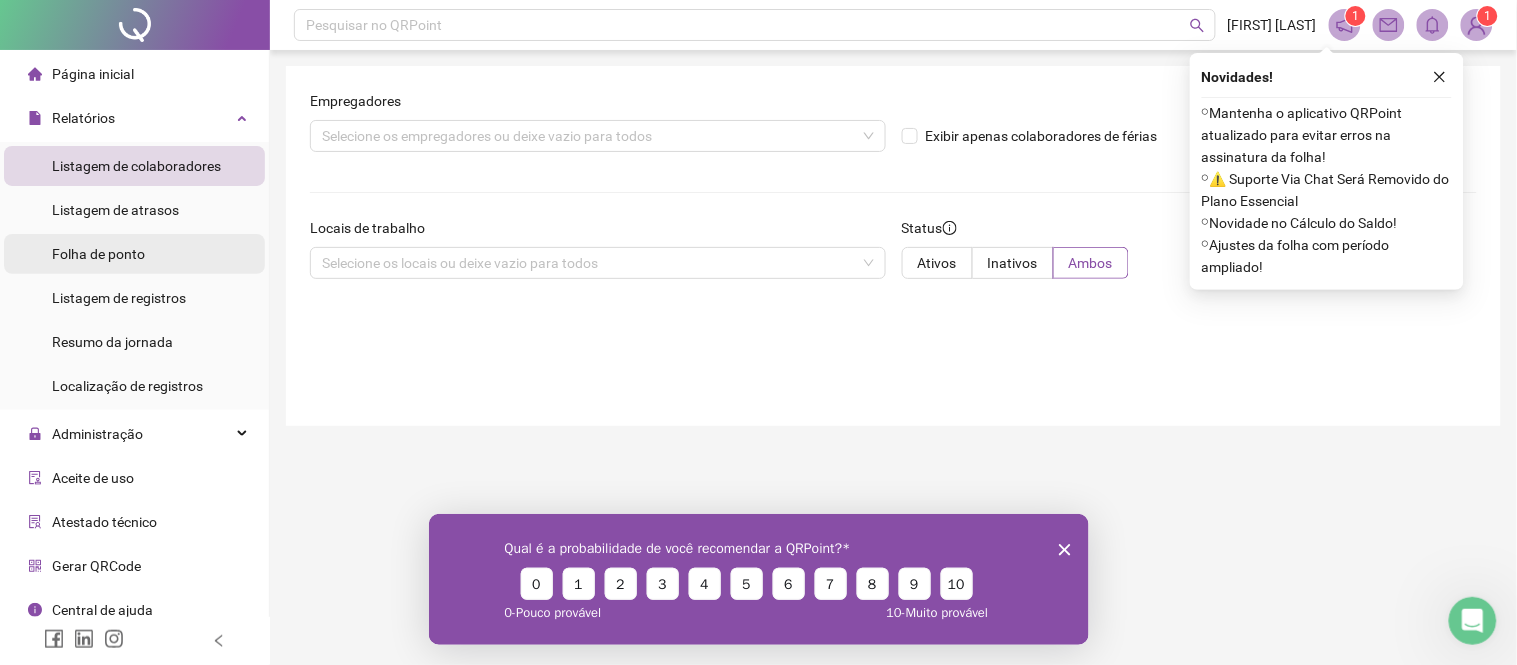 click on "Folha de ponto" at bounding box center [98, 254] 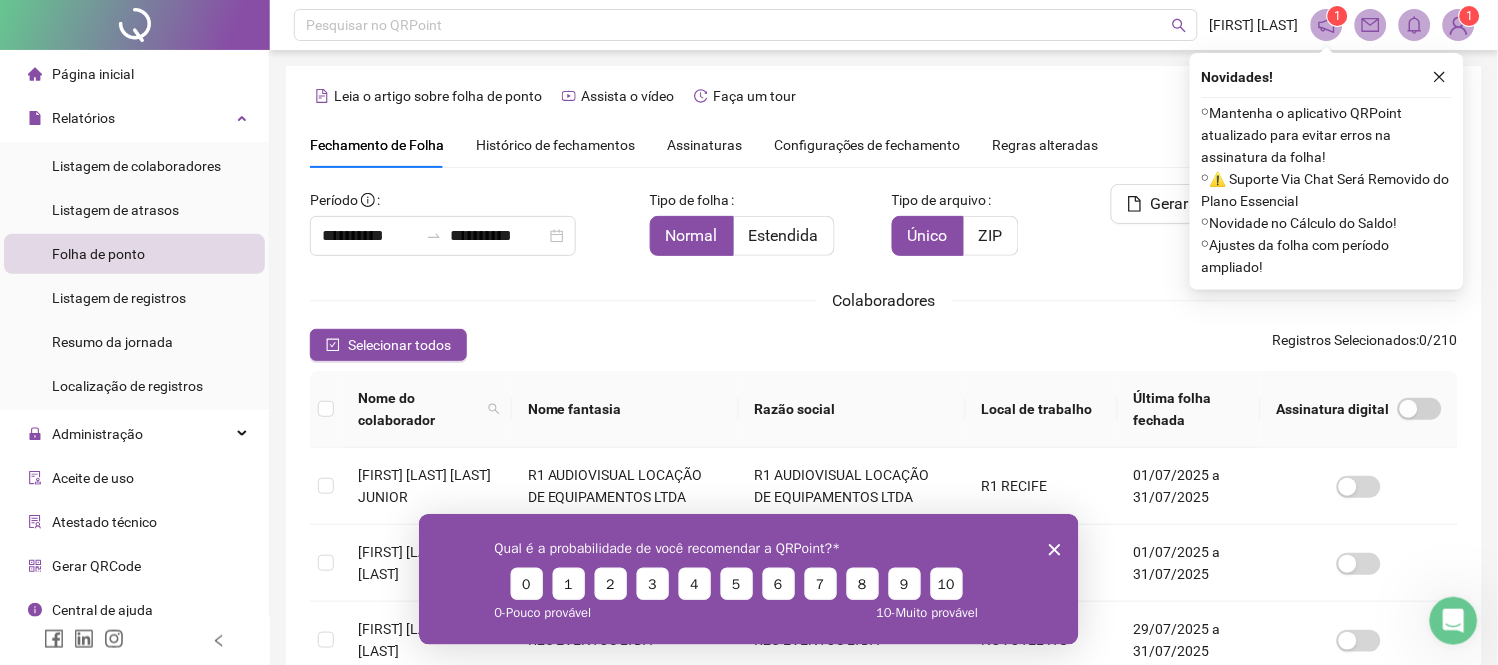 scroll, scrollTop: 76, scrollLeft: 0, axis: vertical 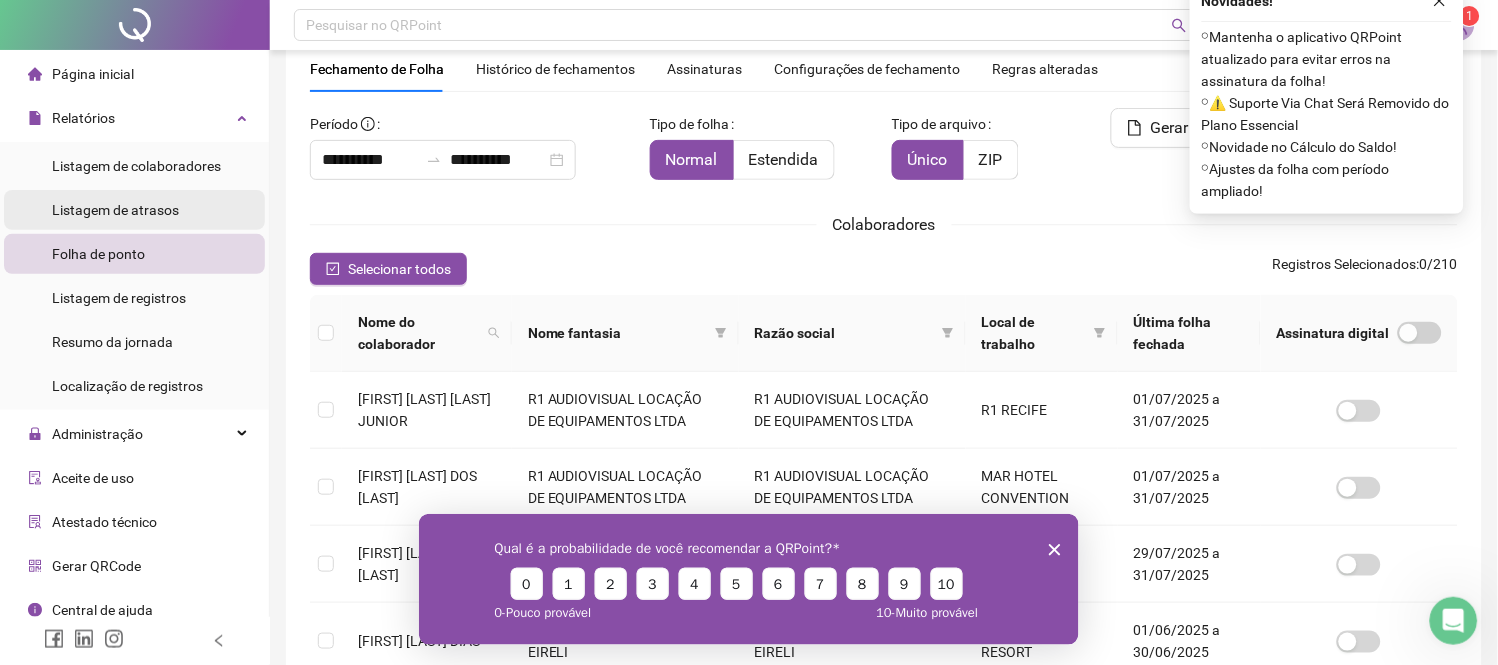 click on "Listagem de atrasos" at bounding box center (115, 210) 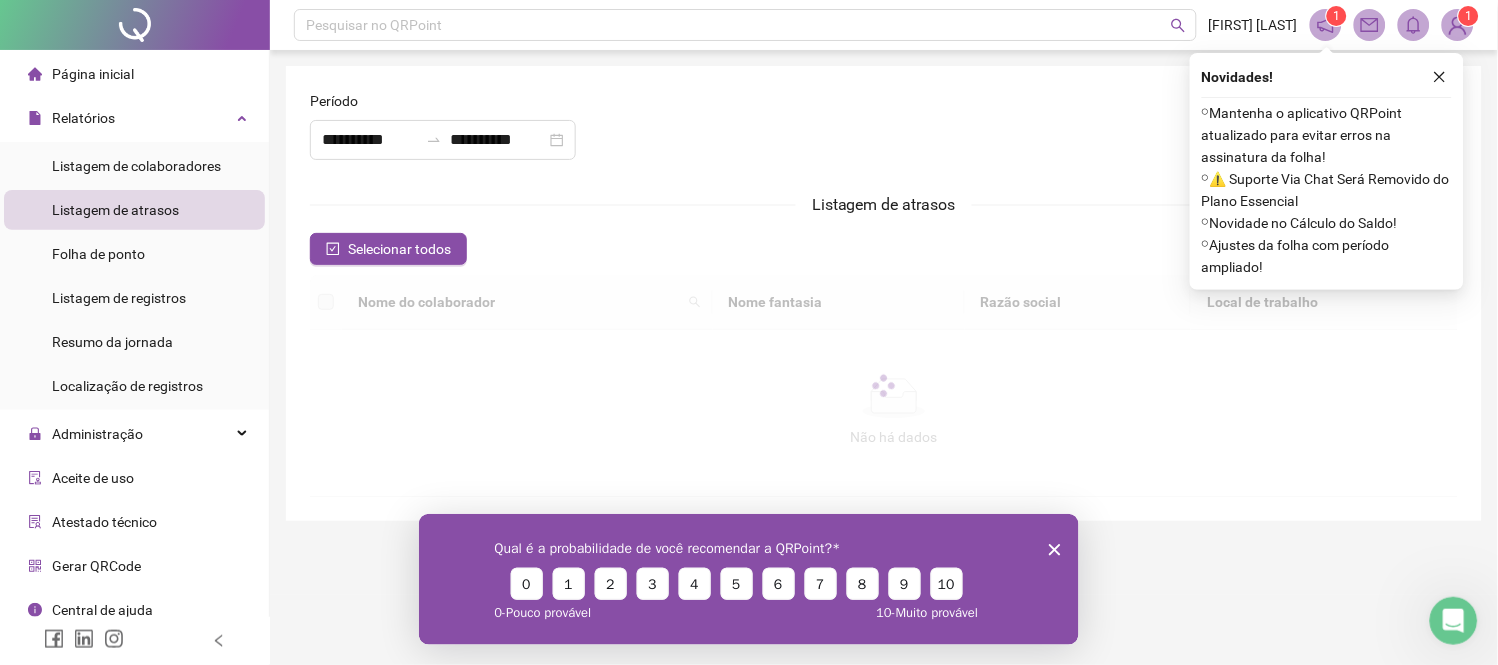 scroll, scrollTop: 0, scrollLeft: 0, axis: both 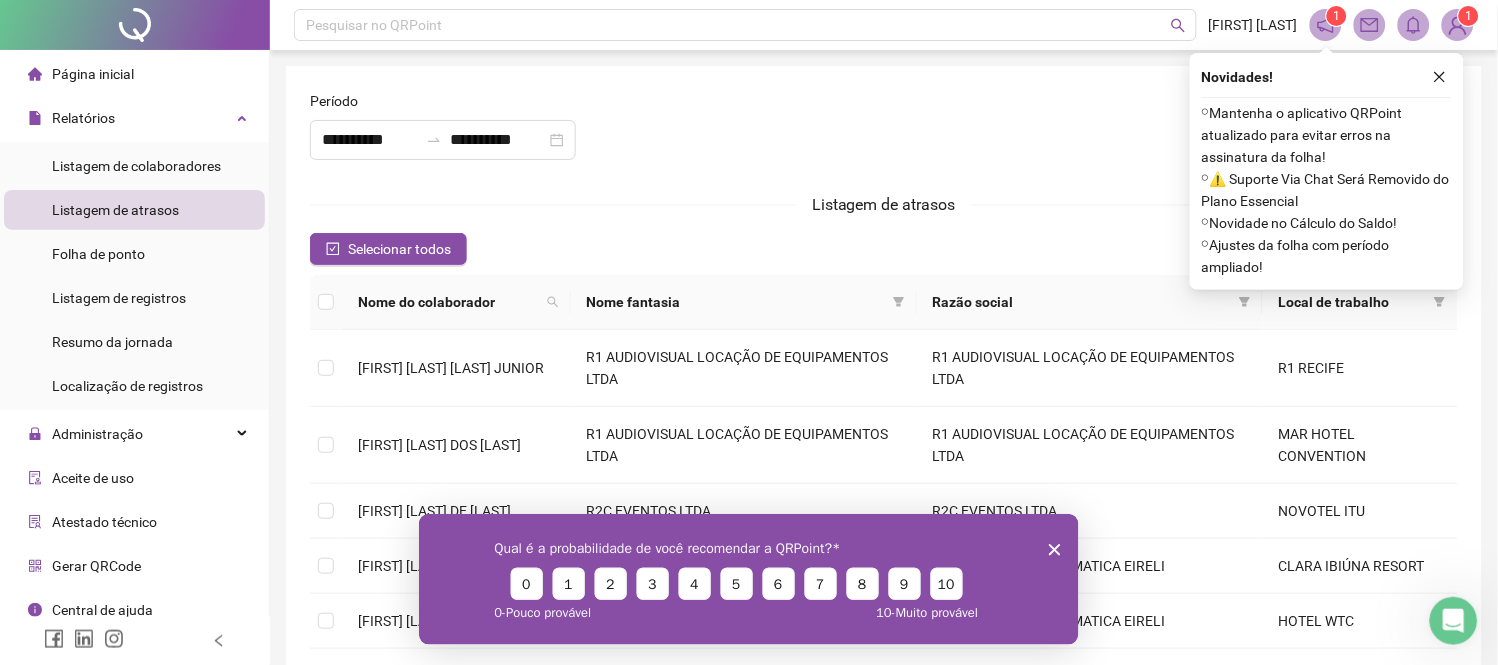 click on "Gerar QRCode" at bounding box center (96, 566) 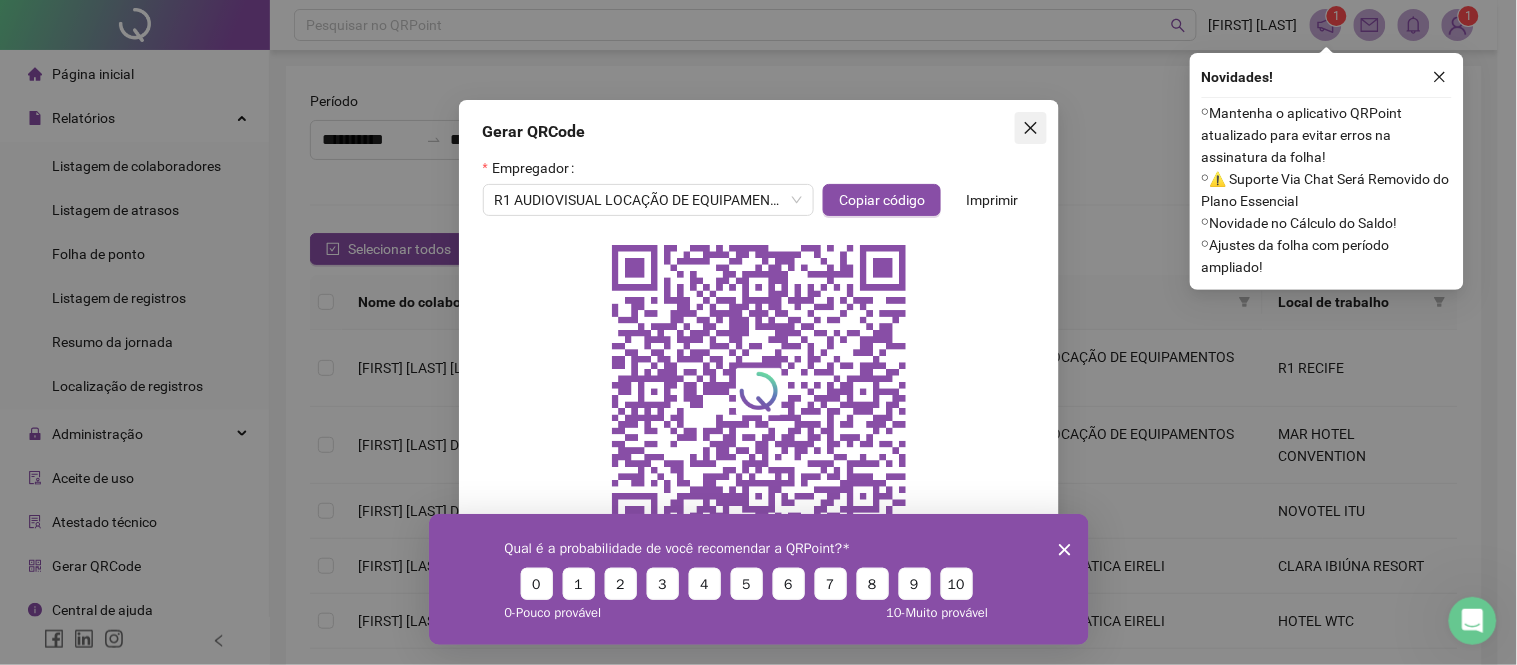 click 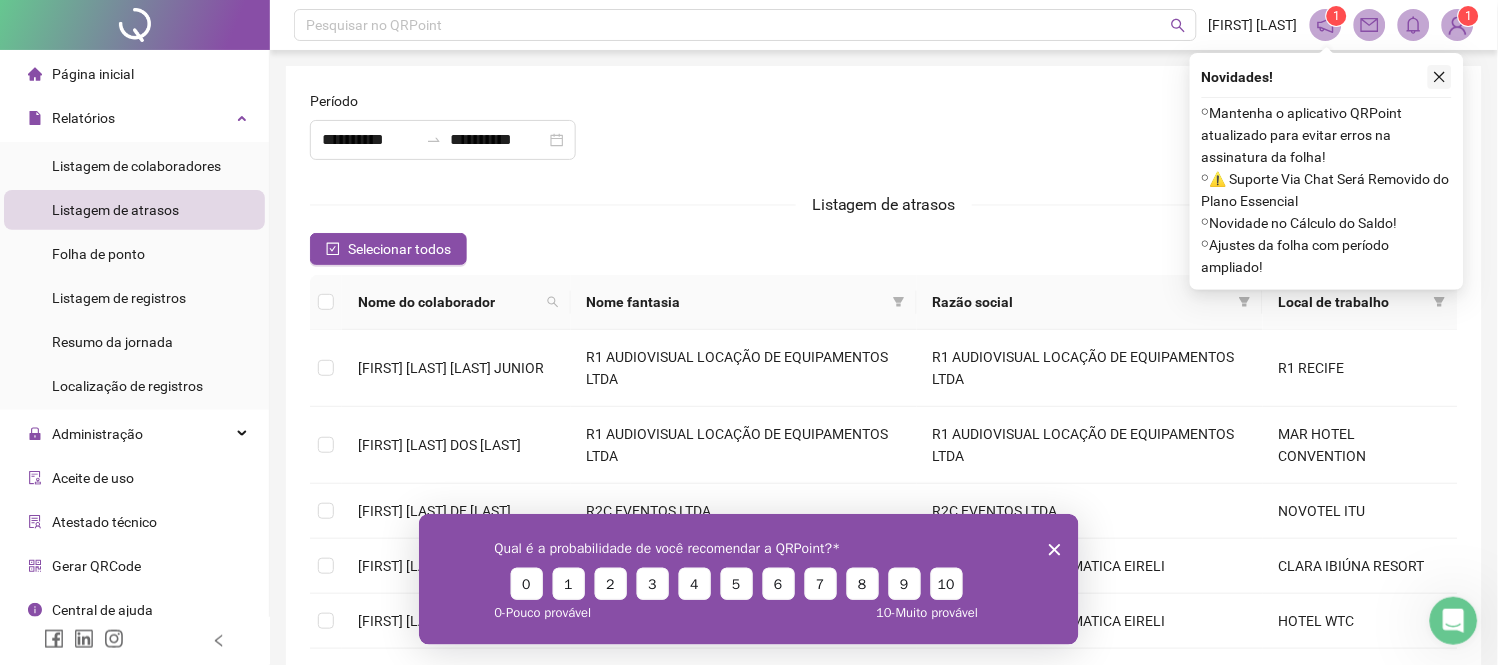 click 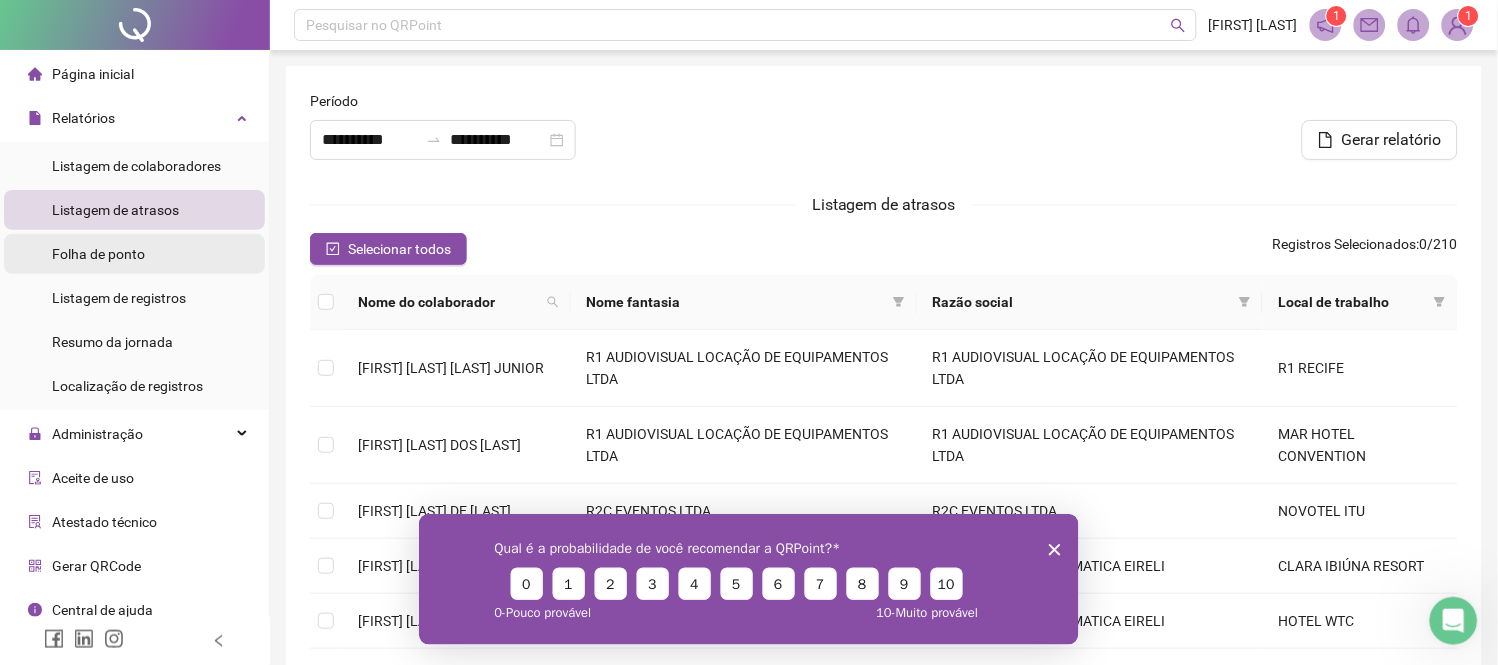 click on "Folha de ponto" at bounding box center [134, 254] 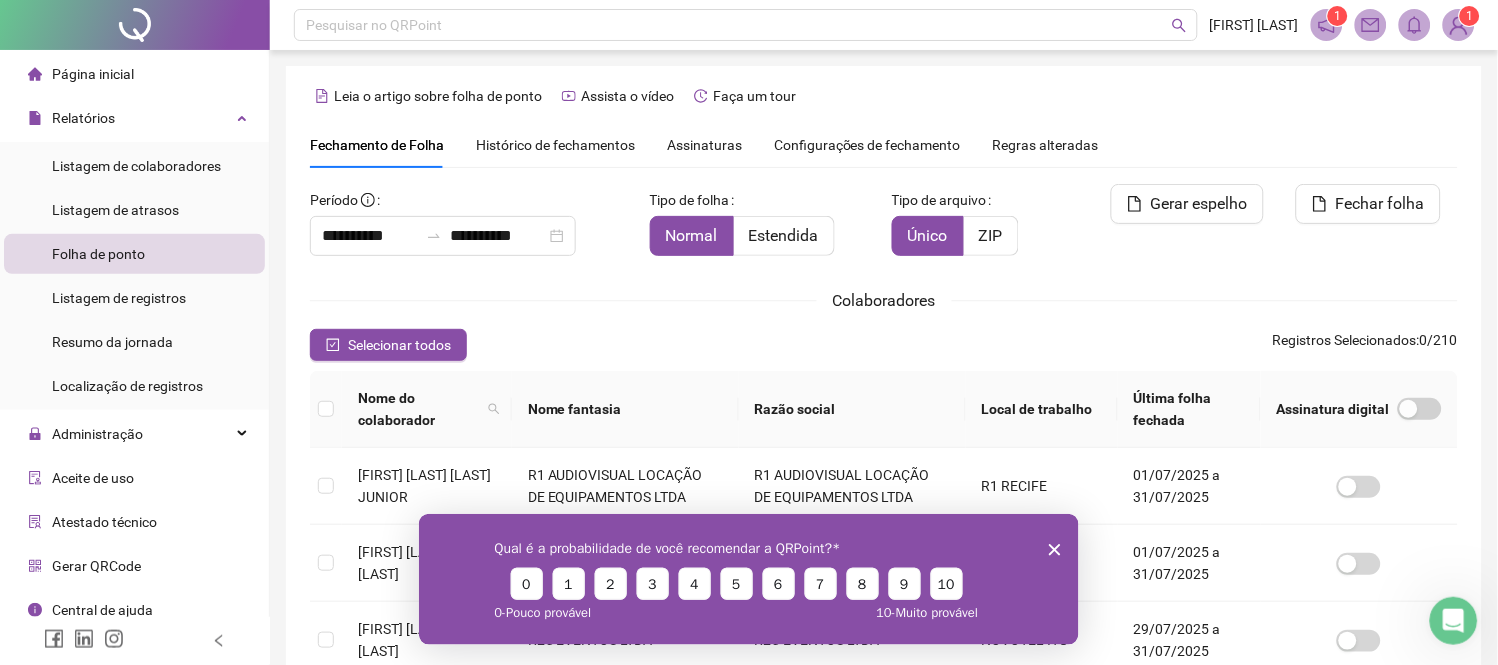scroll, scrollTop: 76, scrollLeft: 0, axis: vertical 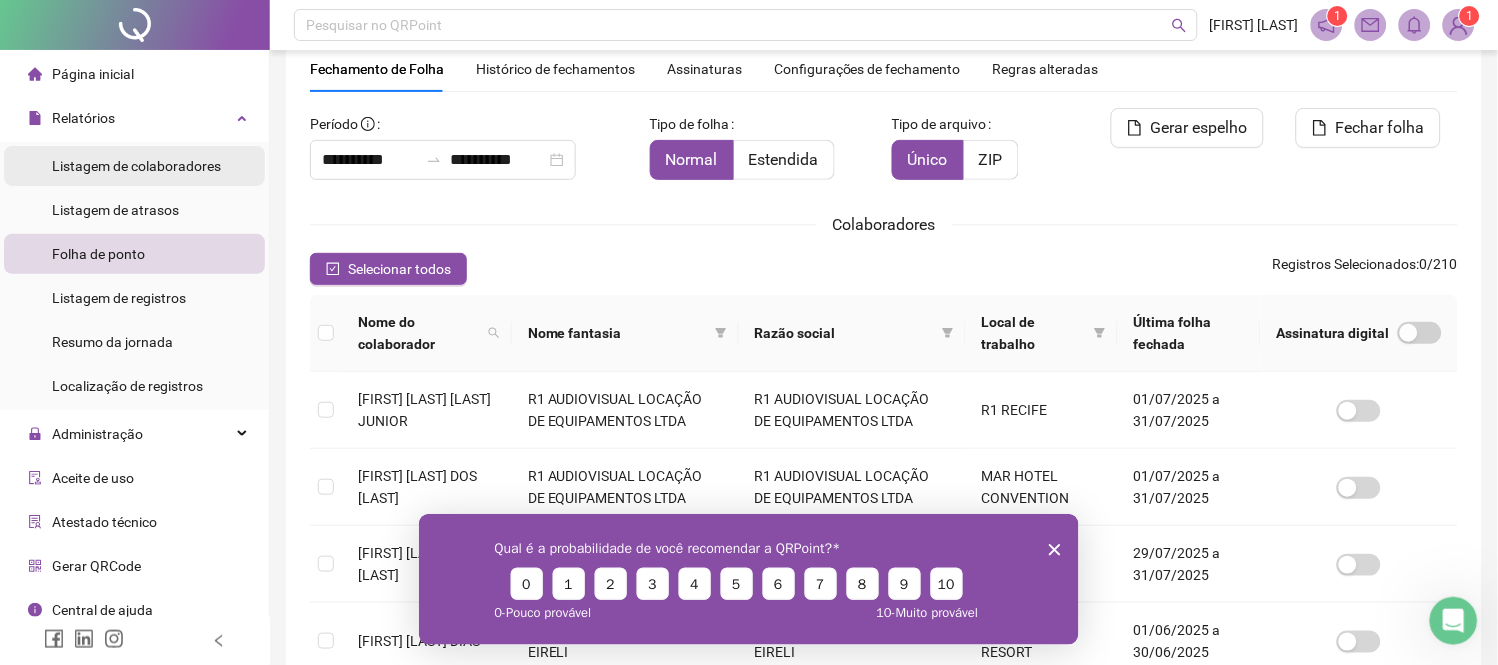click on "Listagem de colaboradores" at bounding box center [136, 166] 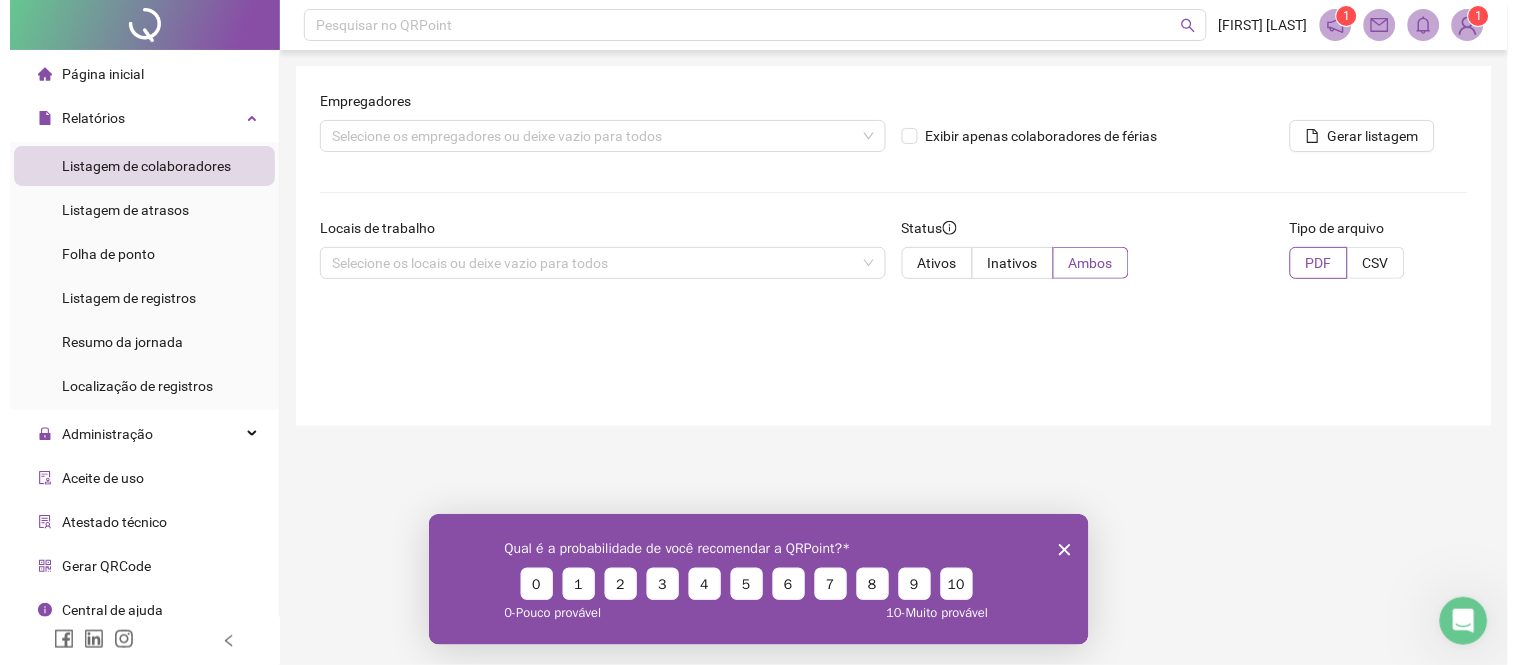 scroll, scrollTop: 0, scrollLeft: 0, axis: both 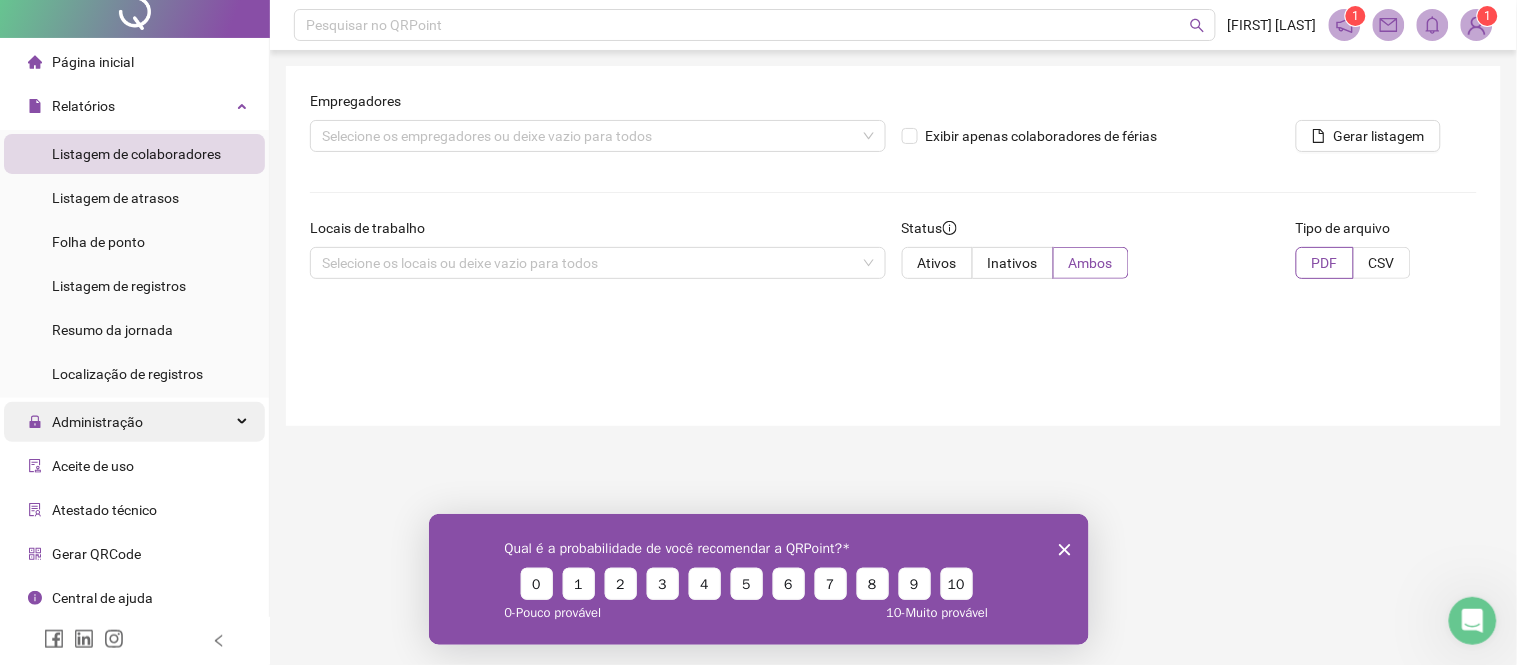 click on "Administração" at bounding box center [134, 422] 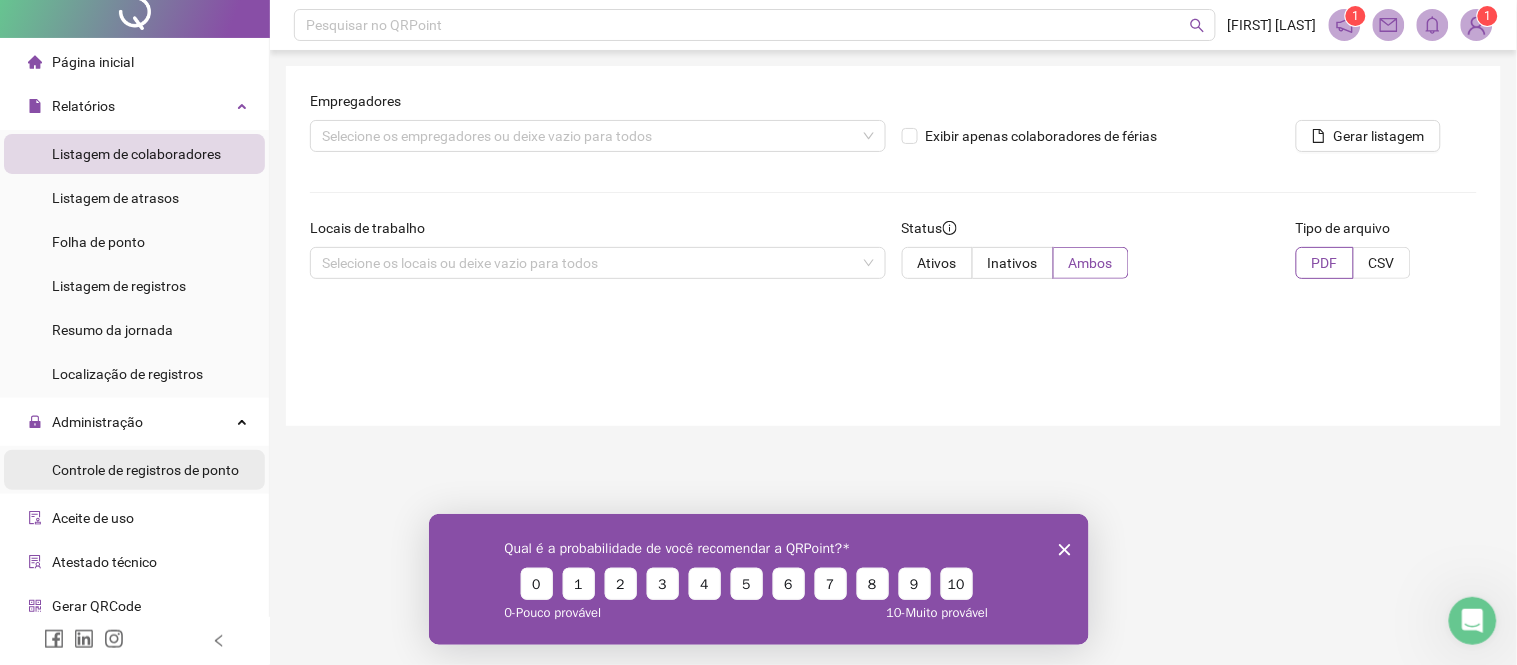 click on "Controle de registros de ponto" at bounding box center (145, 470) 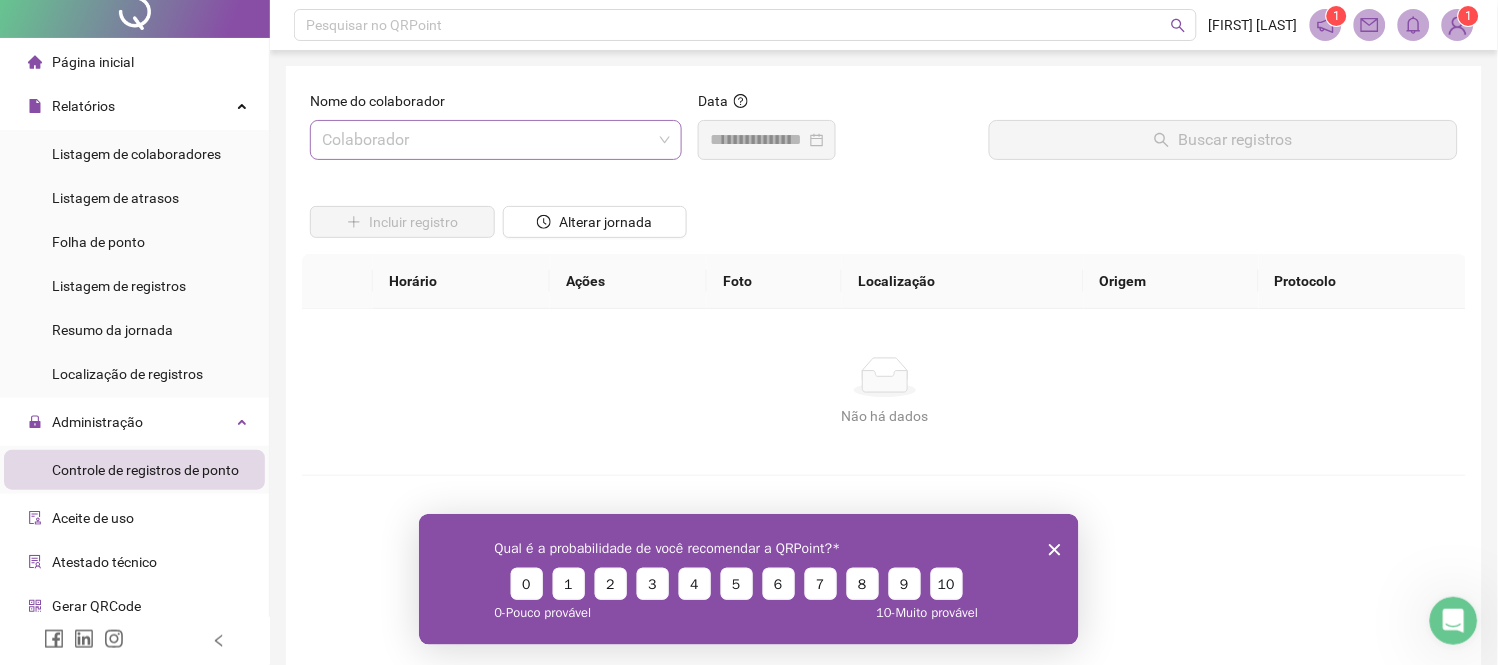 click at bounding box center (487, 140) 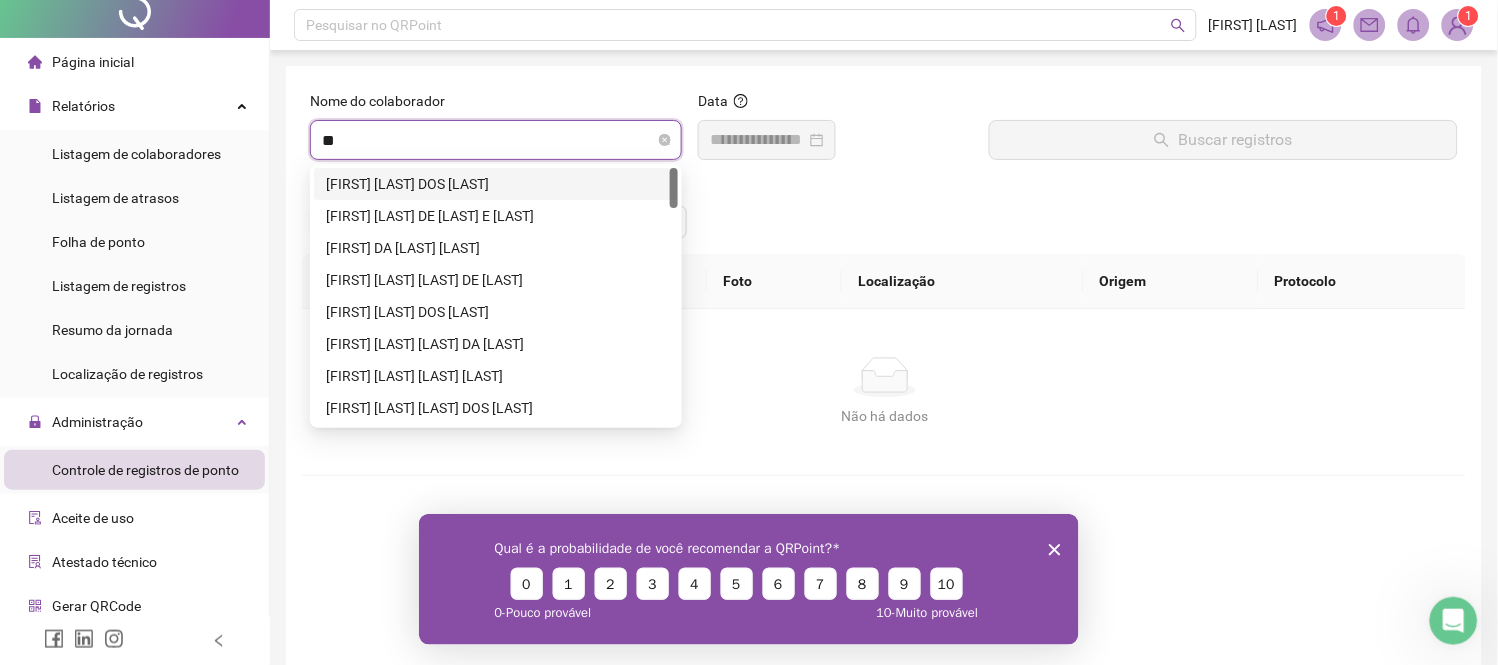 type on "***" 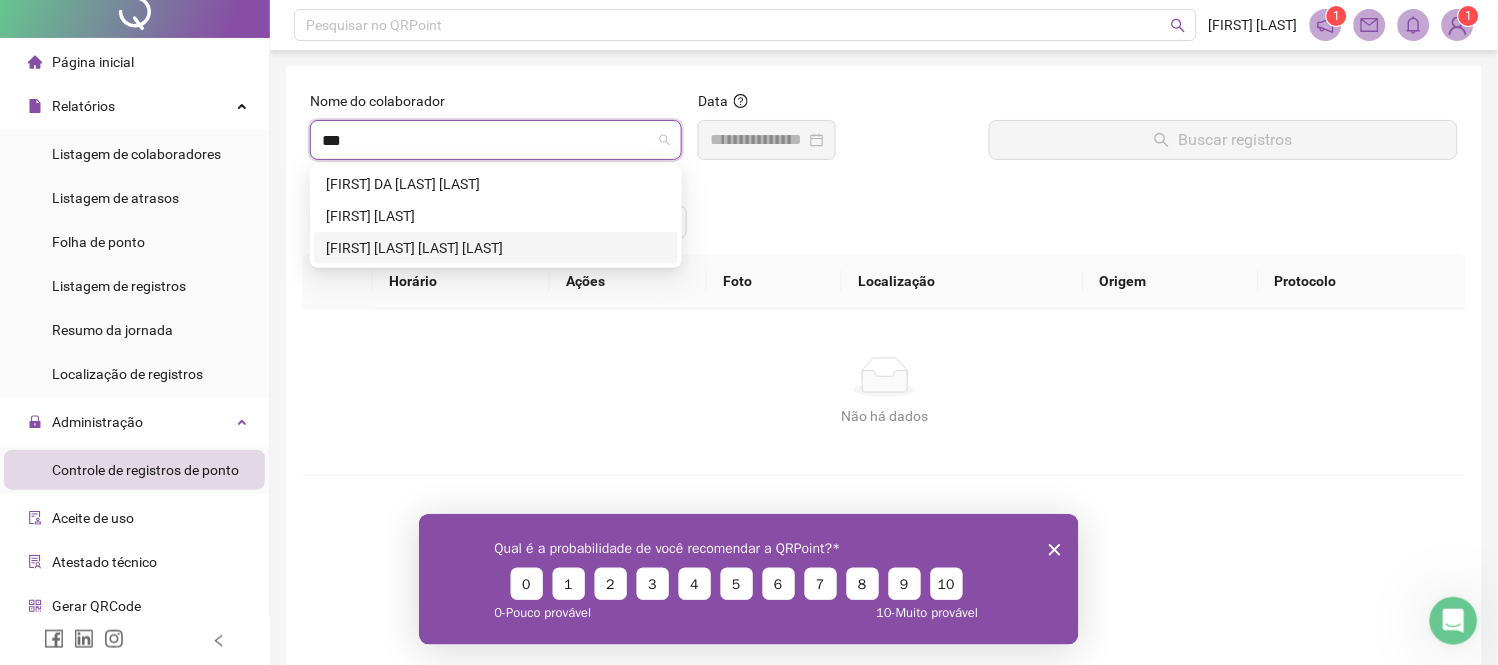 click on "[FIRST] [LAST] [LAST] [LAST]" at bounding box center (496, 248) 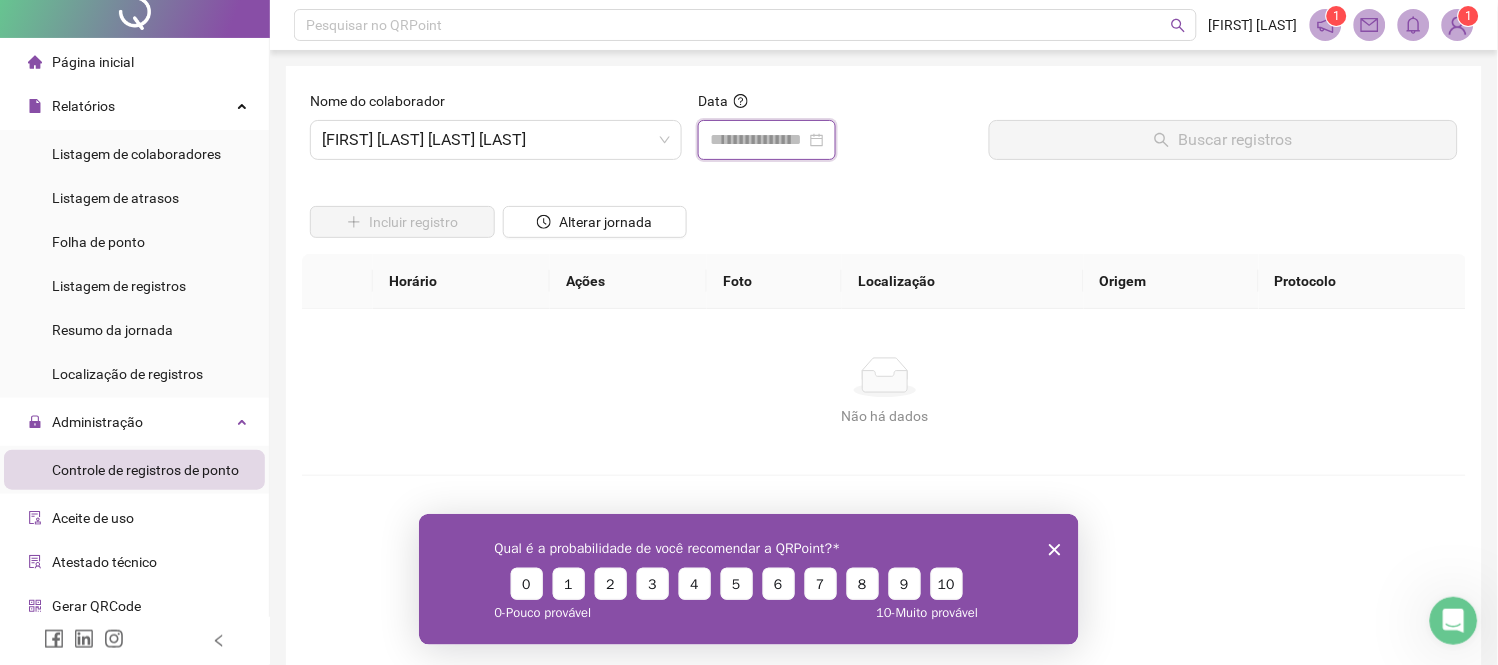 click at bounding box center (758, 140) 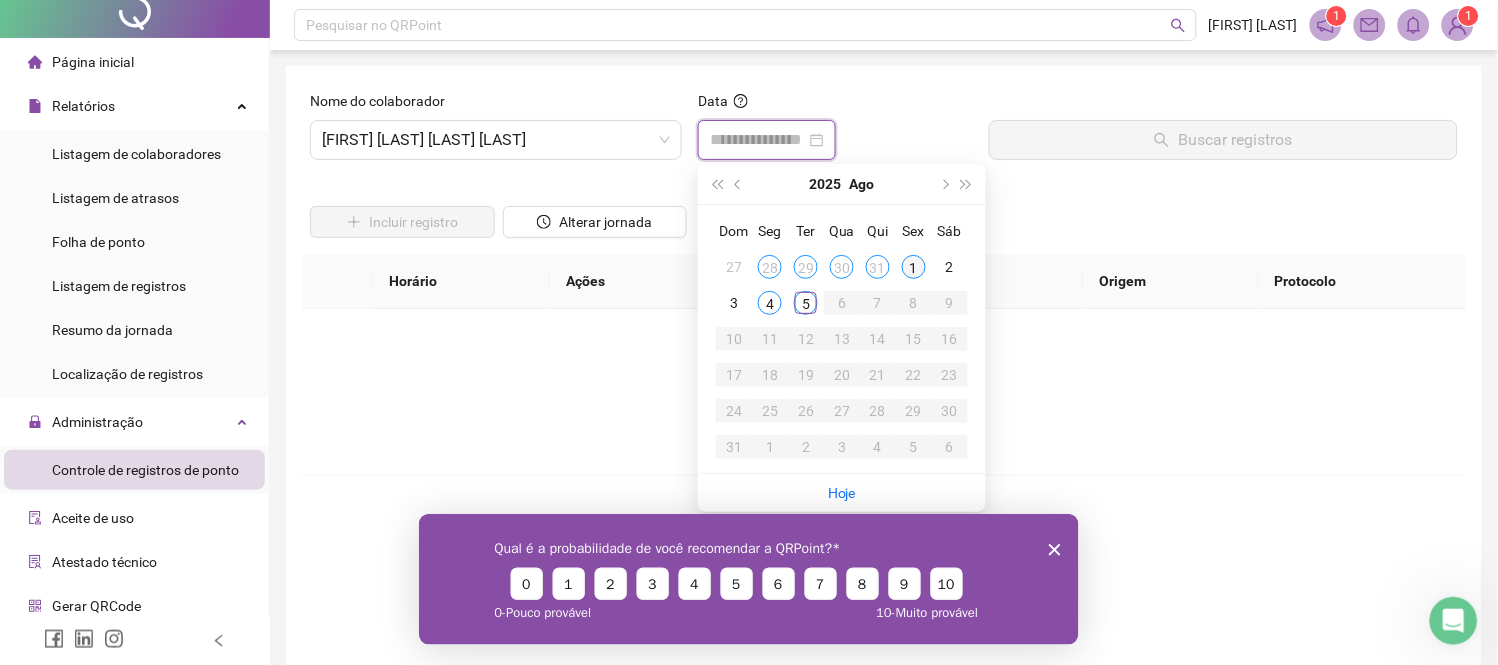 type on "**********" 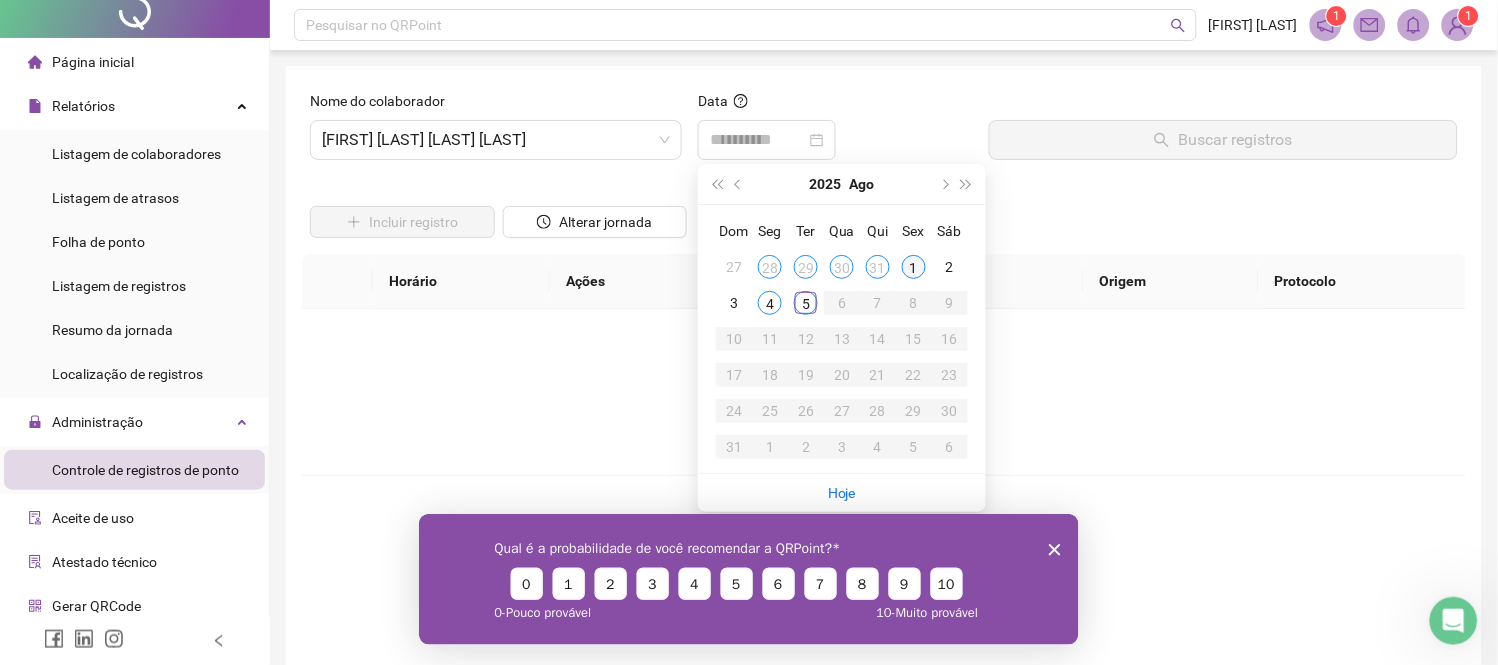 click on "1" at bounding box center [914, 267] 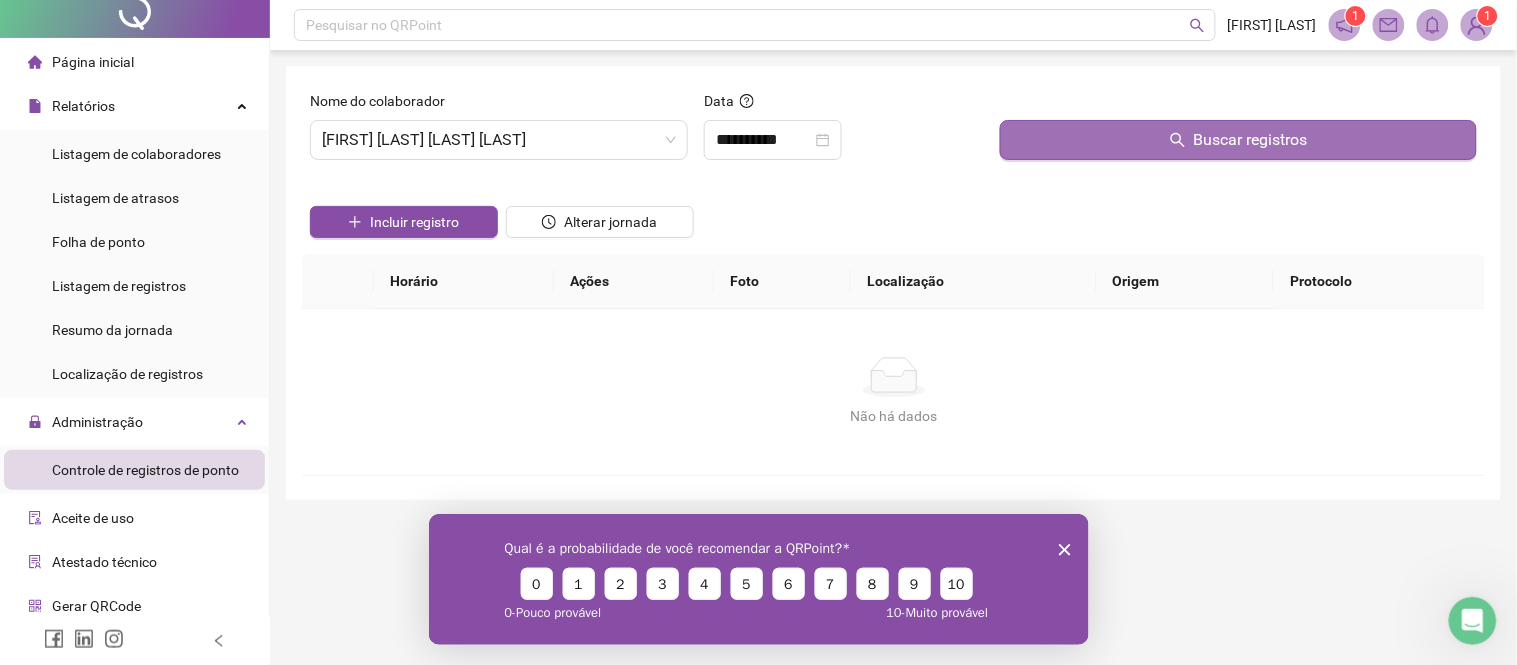 click on "Buscar registros" at bounding box center [1251, 140] 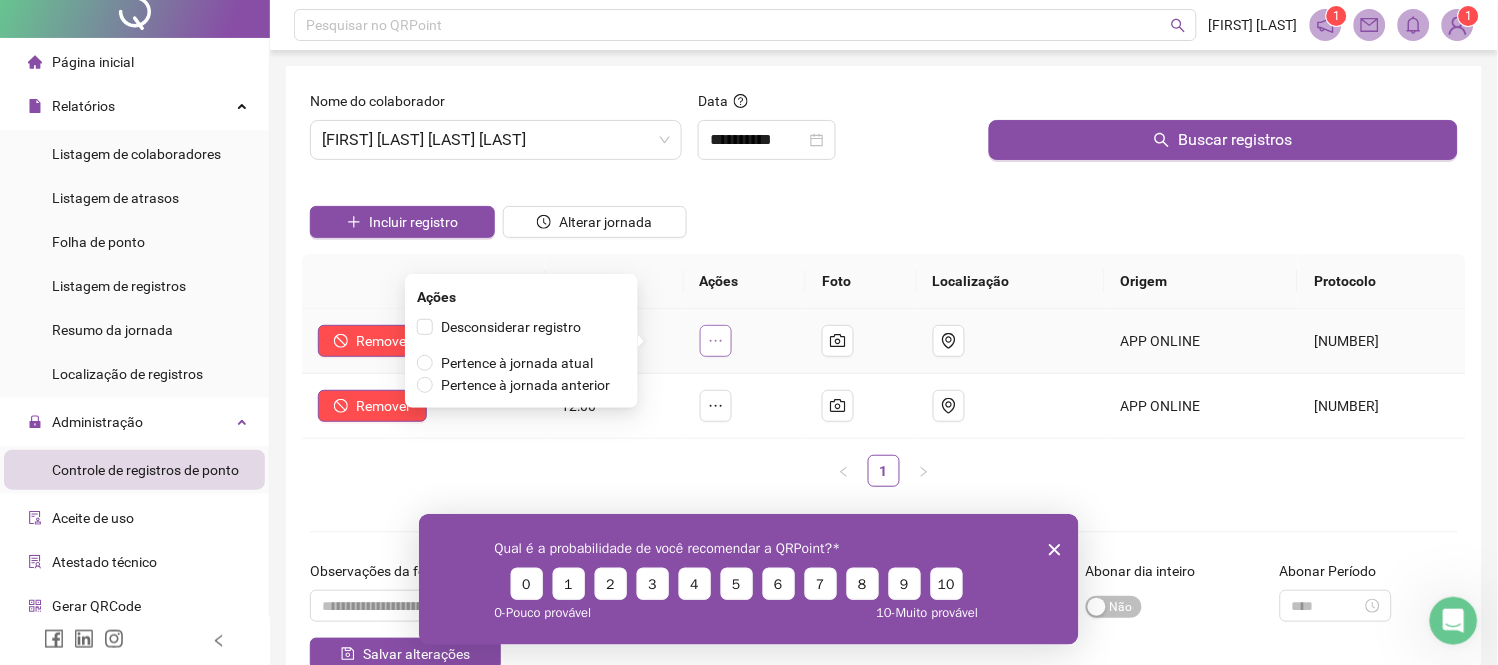 click 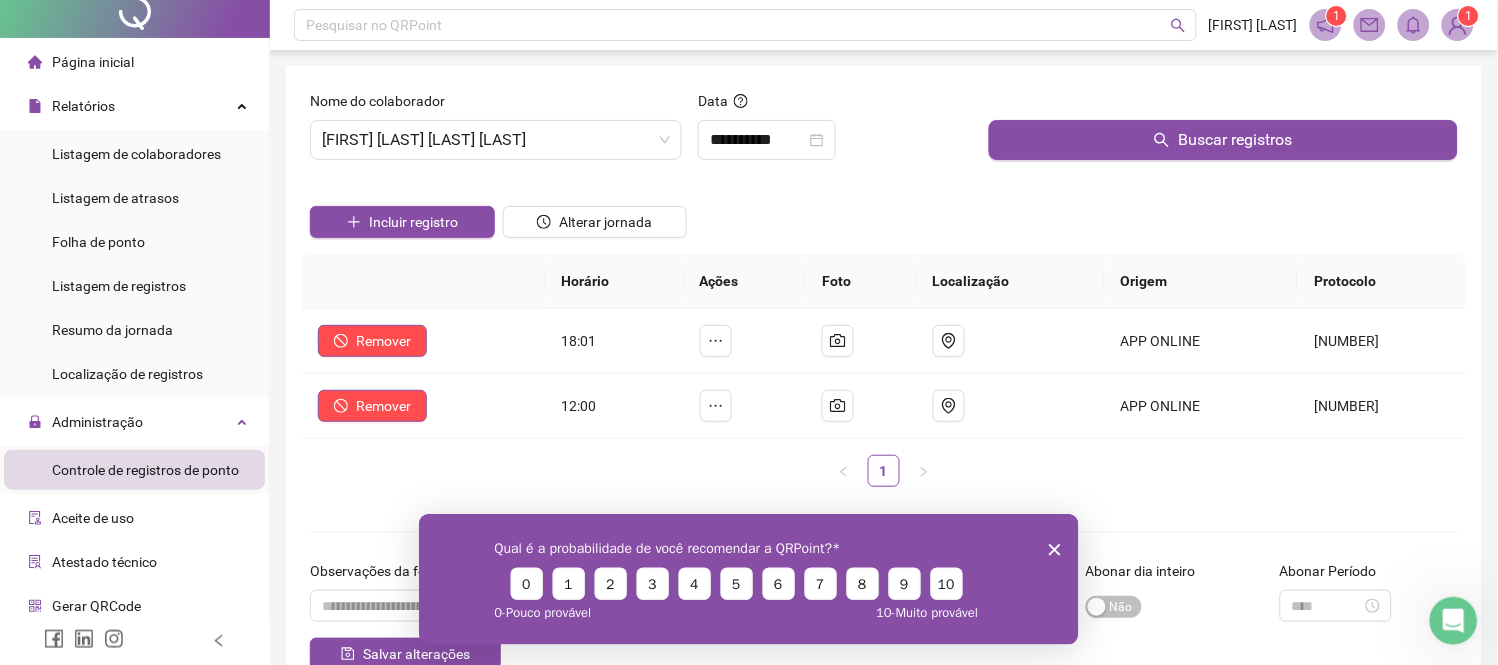 click on "1" at bounding box center [884, 471] 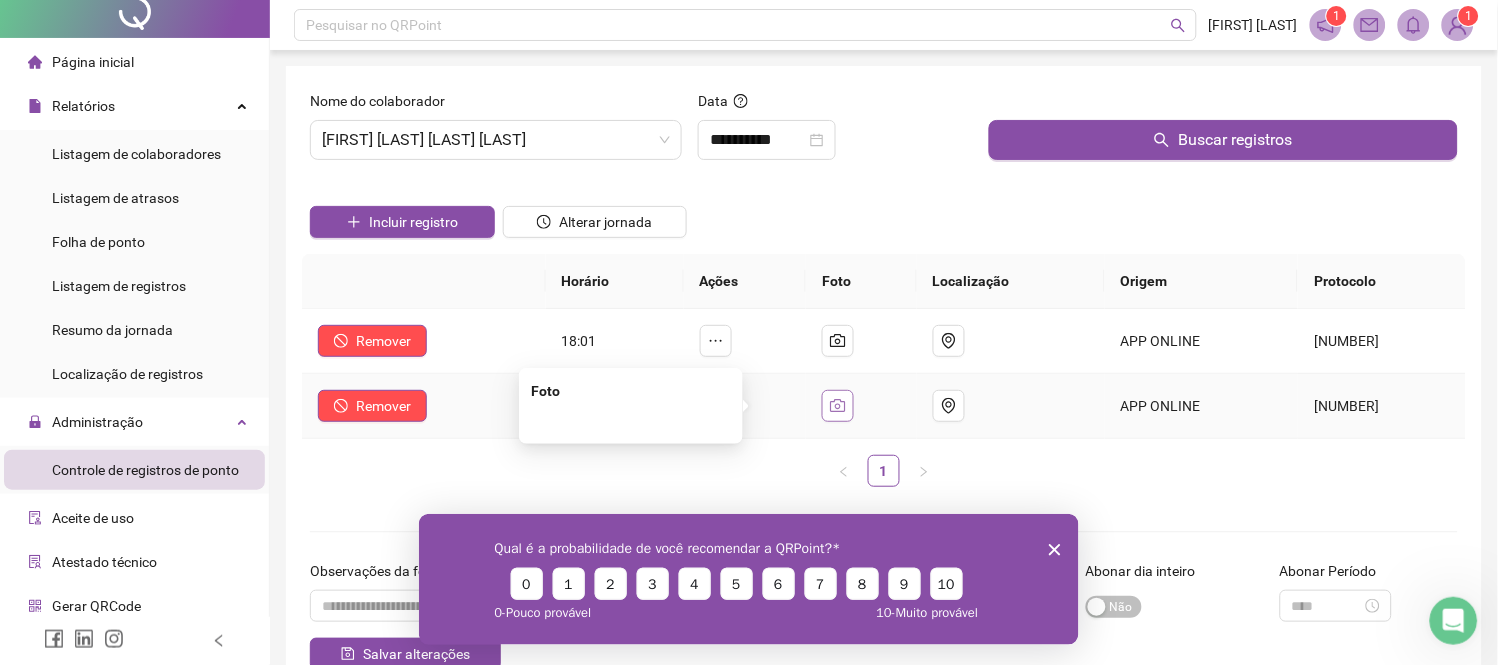 click at bounding box center [838, 406] 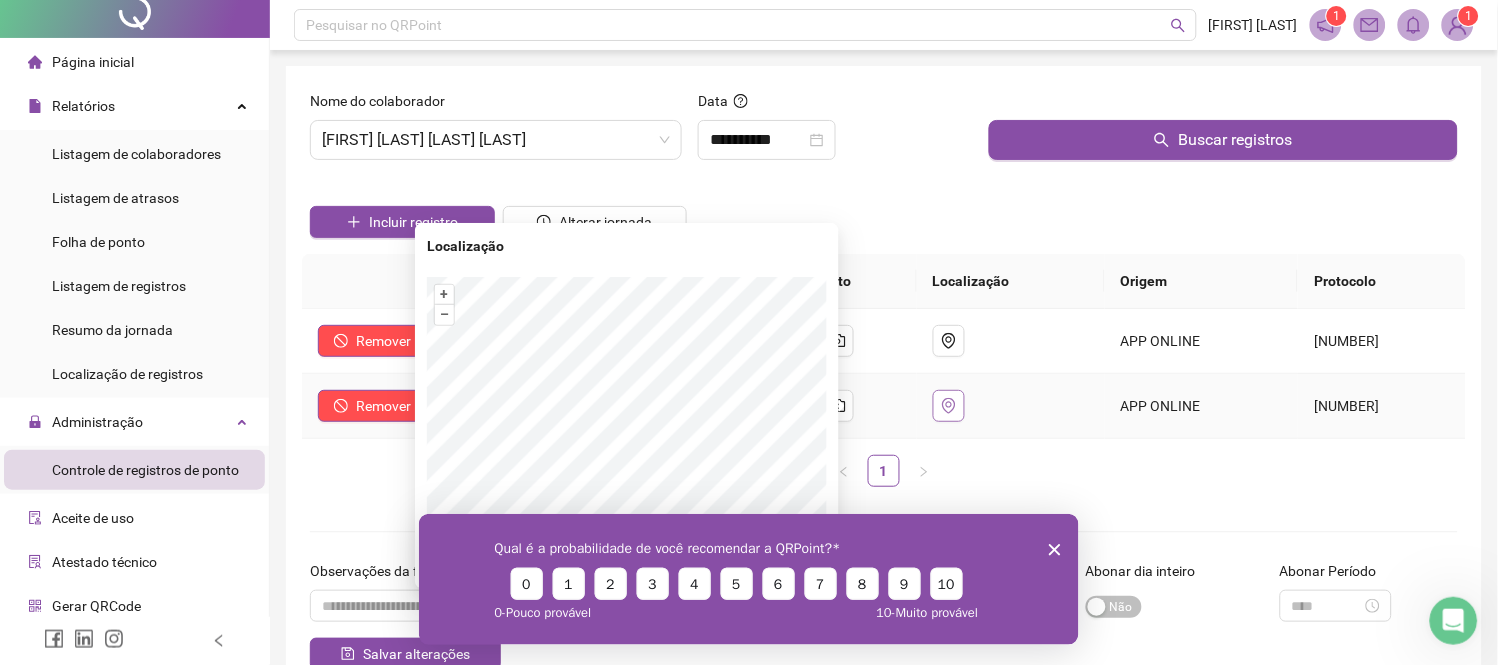click 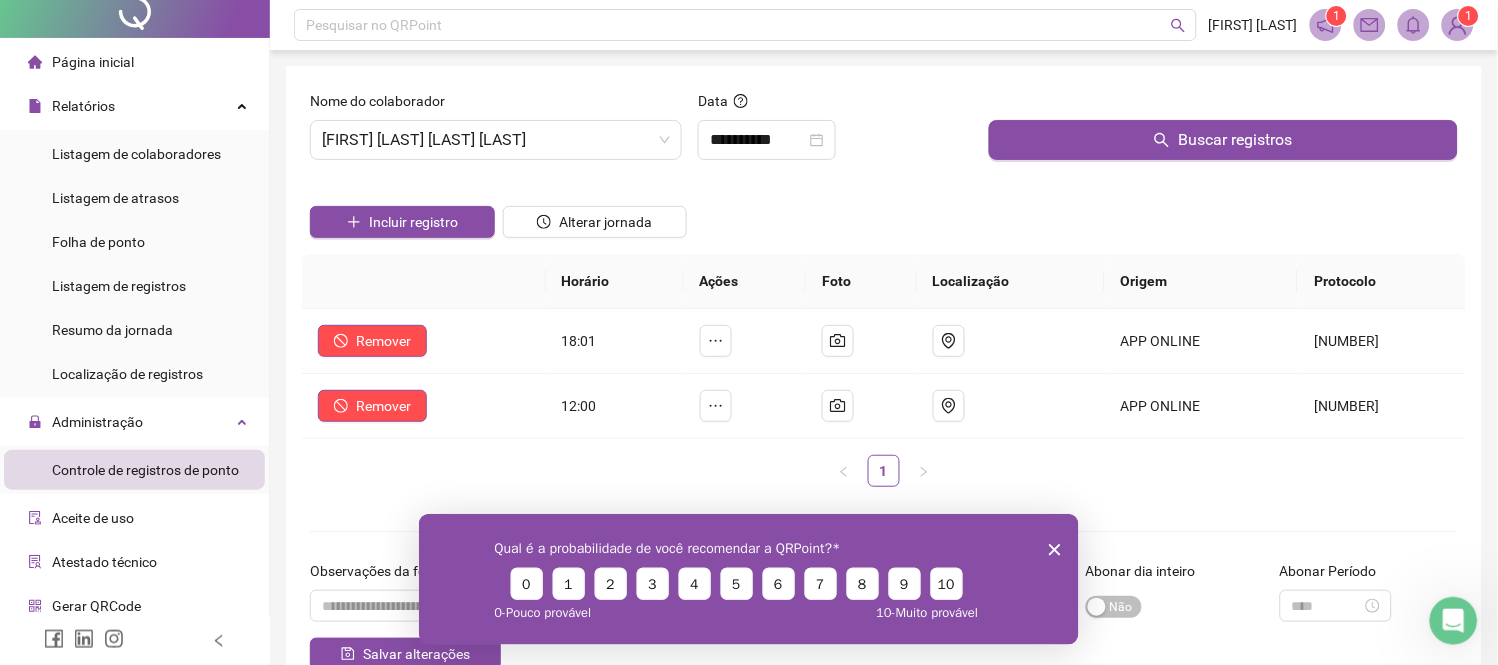 click 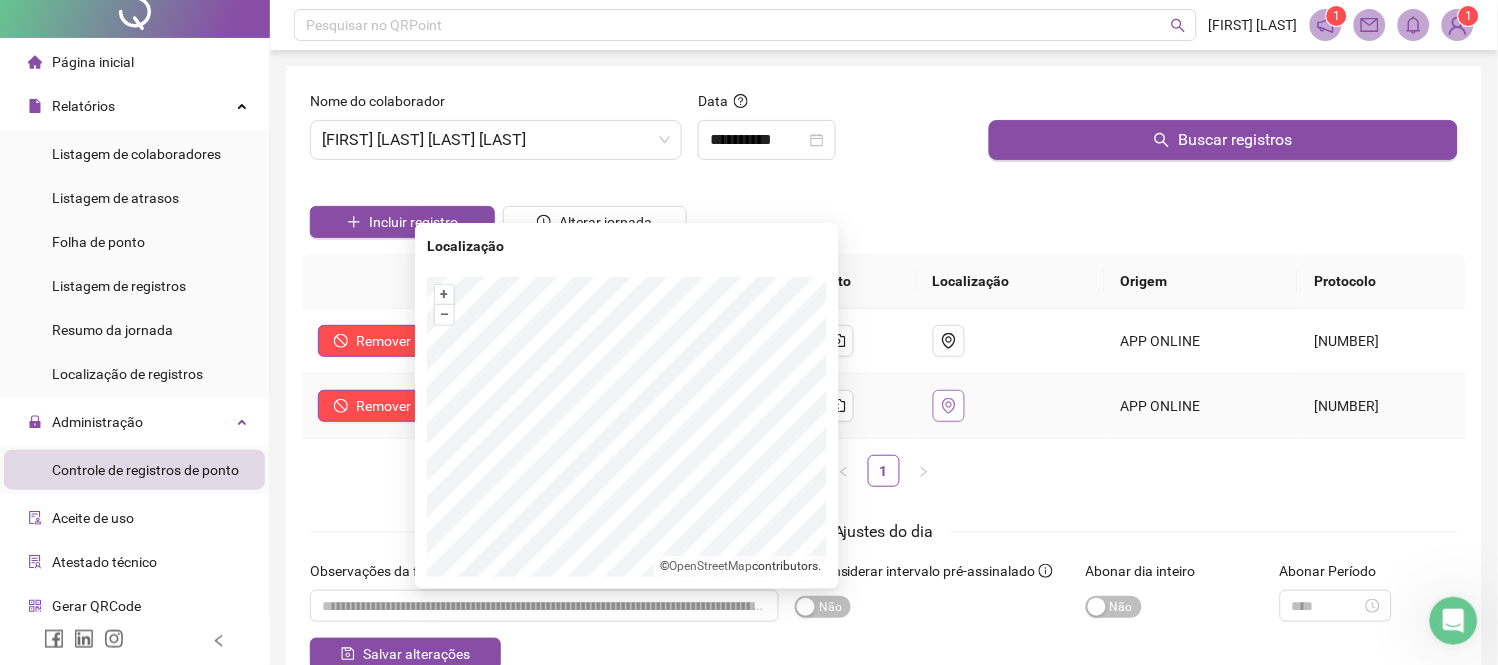 click at bounding box center [949, 406] 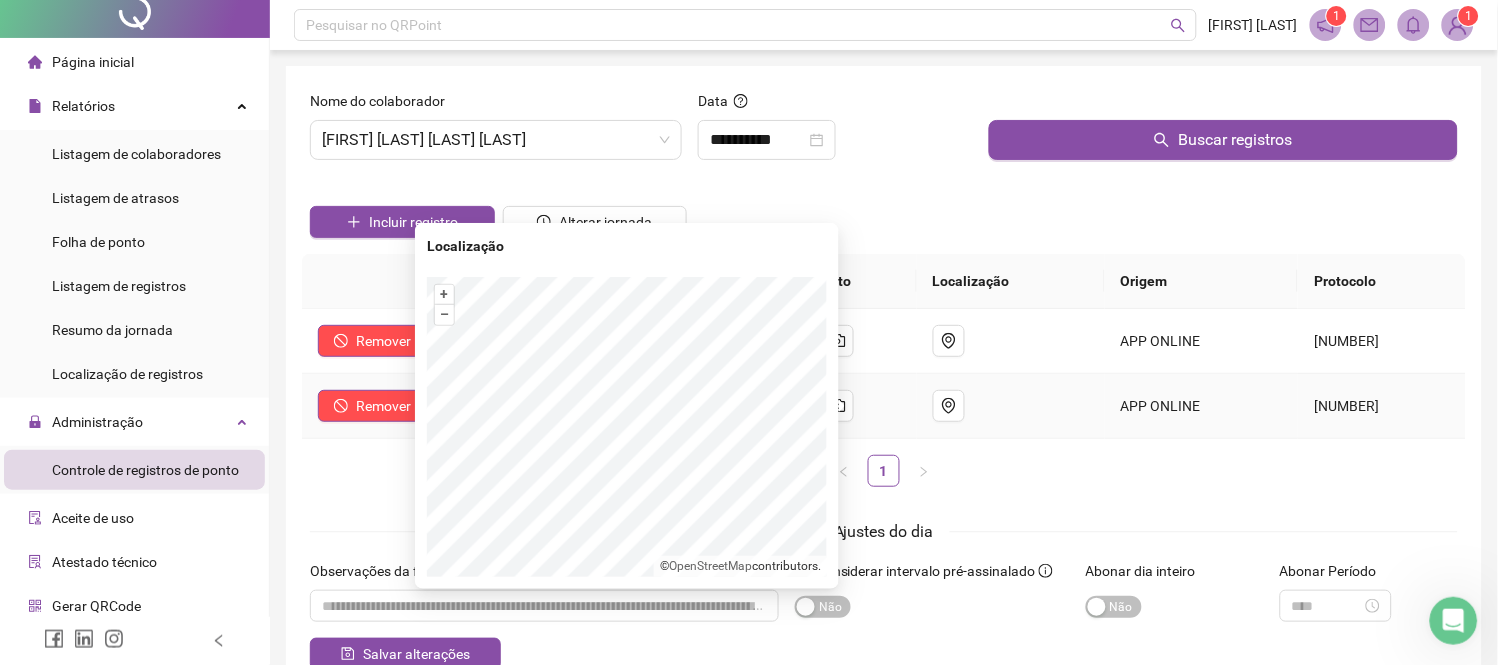 click on "Localização + – ⇧ › ©  OpenStreetMap  contributors." at bounding box center (627, 406) 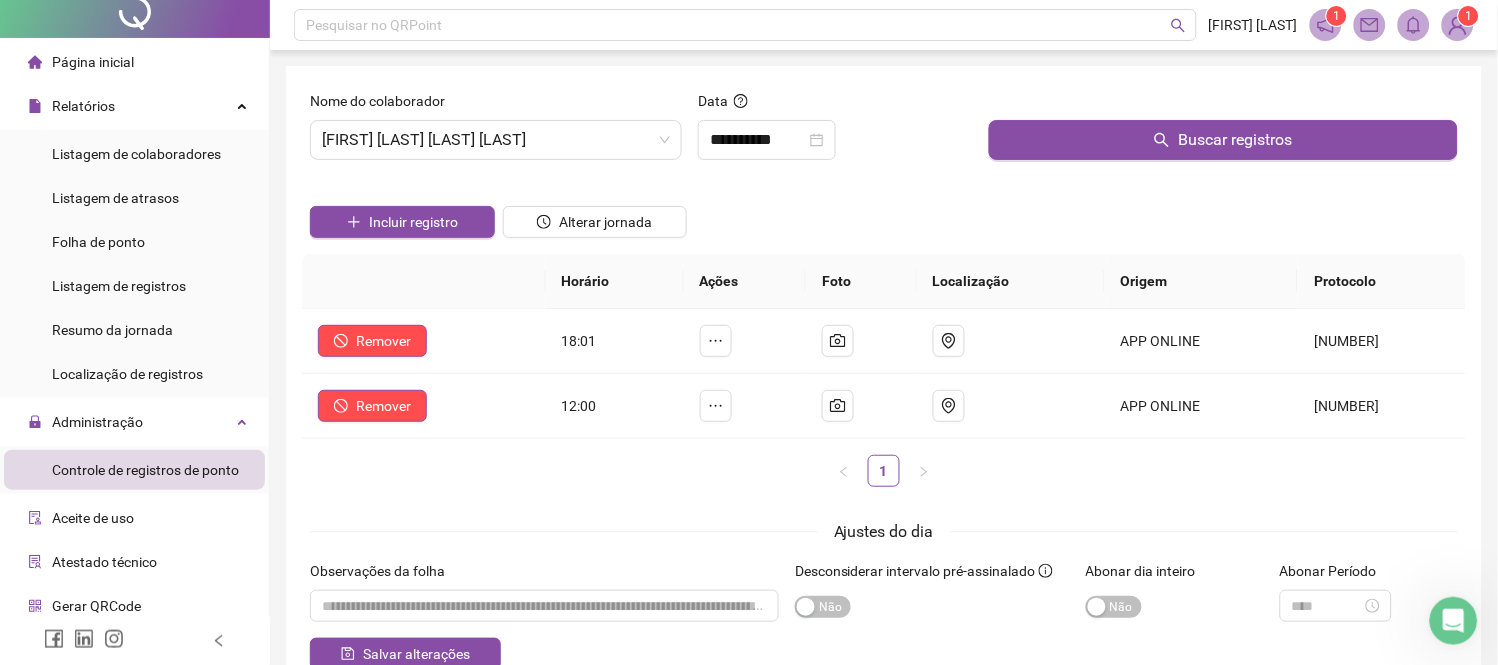 click on "Origem" at bounding box center [1201, 281] 